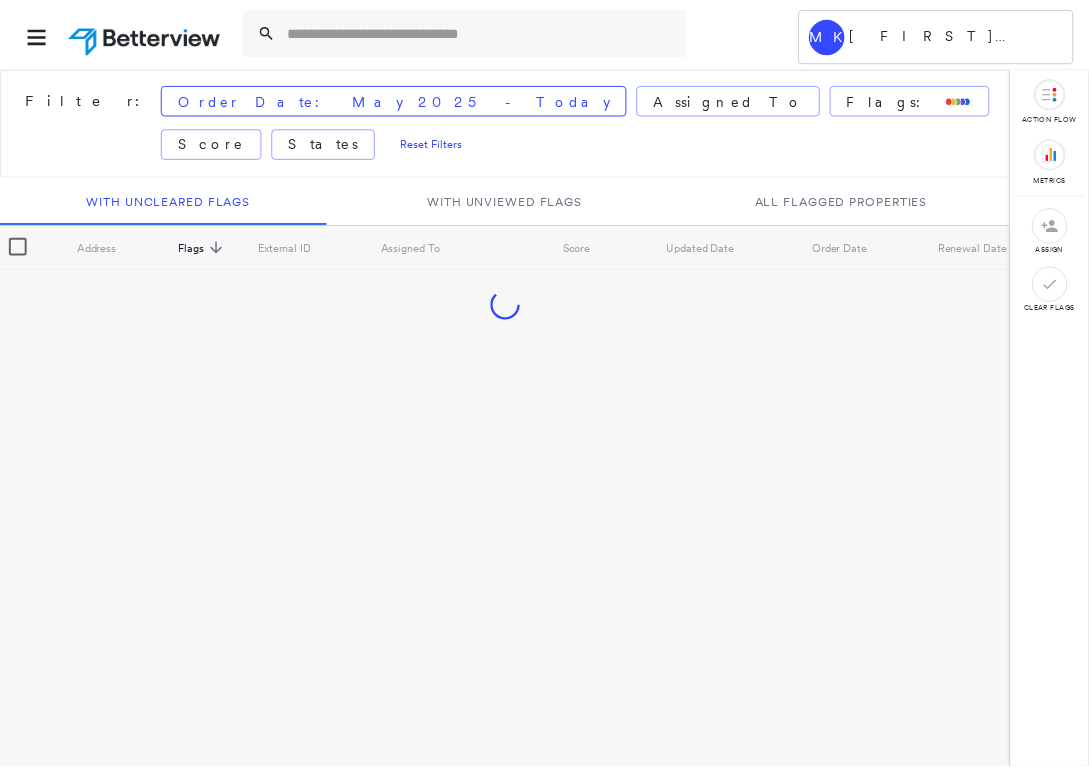 scroll, scrollTop: 0, scrollLeft: 0, axis: both 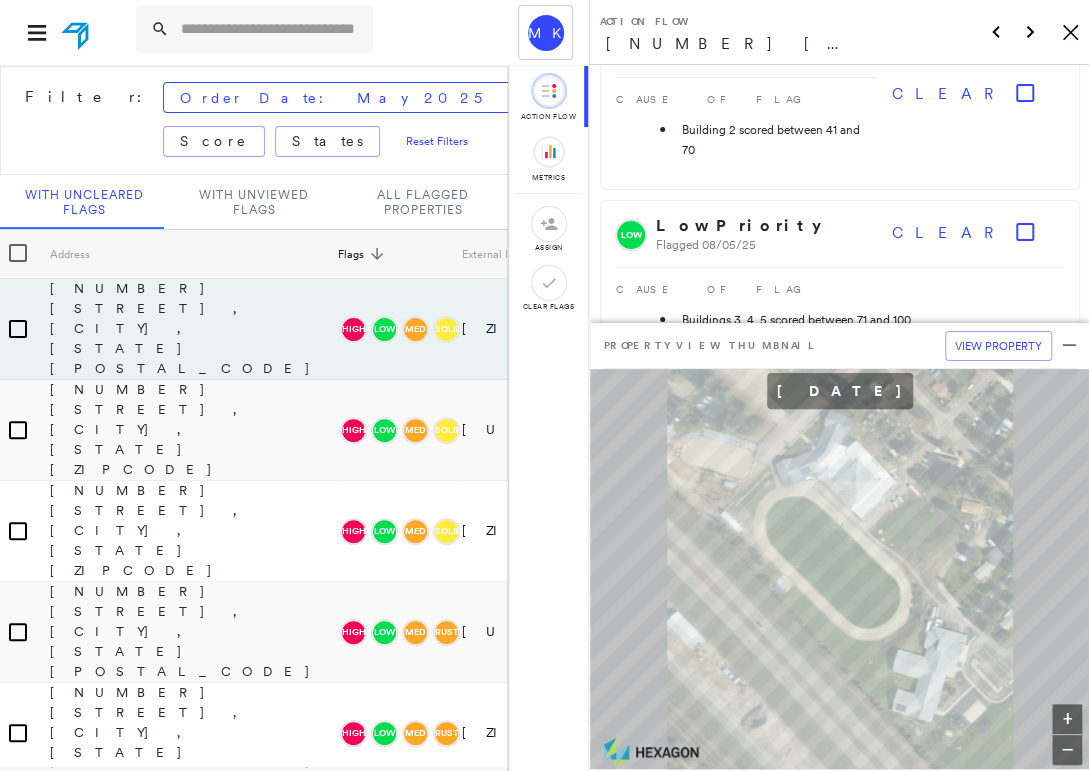 click on "Icon_Closemodal" 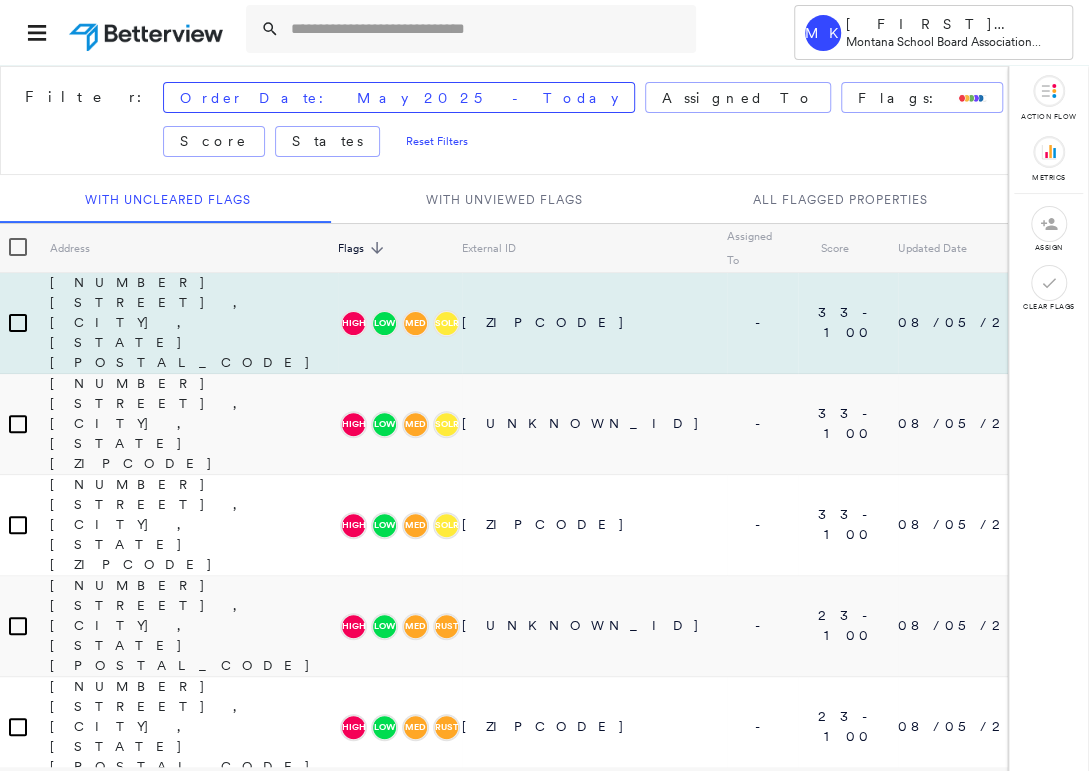 click on "[NUMBER] [STREET], [CITY], [STATE] [POSTAL_CODE]" at bounding box center [194, 323] 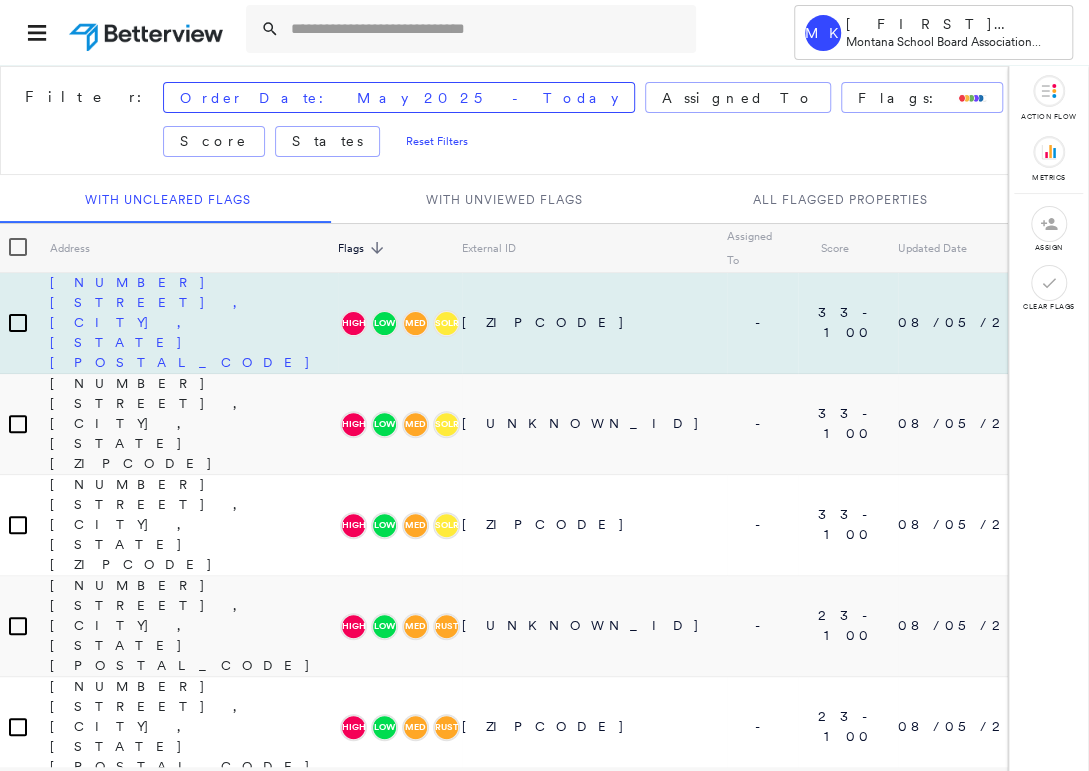 click on "[NUMBER] [STREET], [CITY], [STATE] [POSTAL_CODE]" at bounding box center (194, 322) 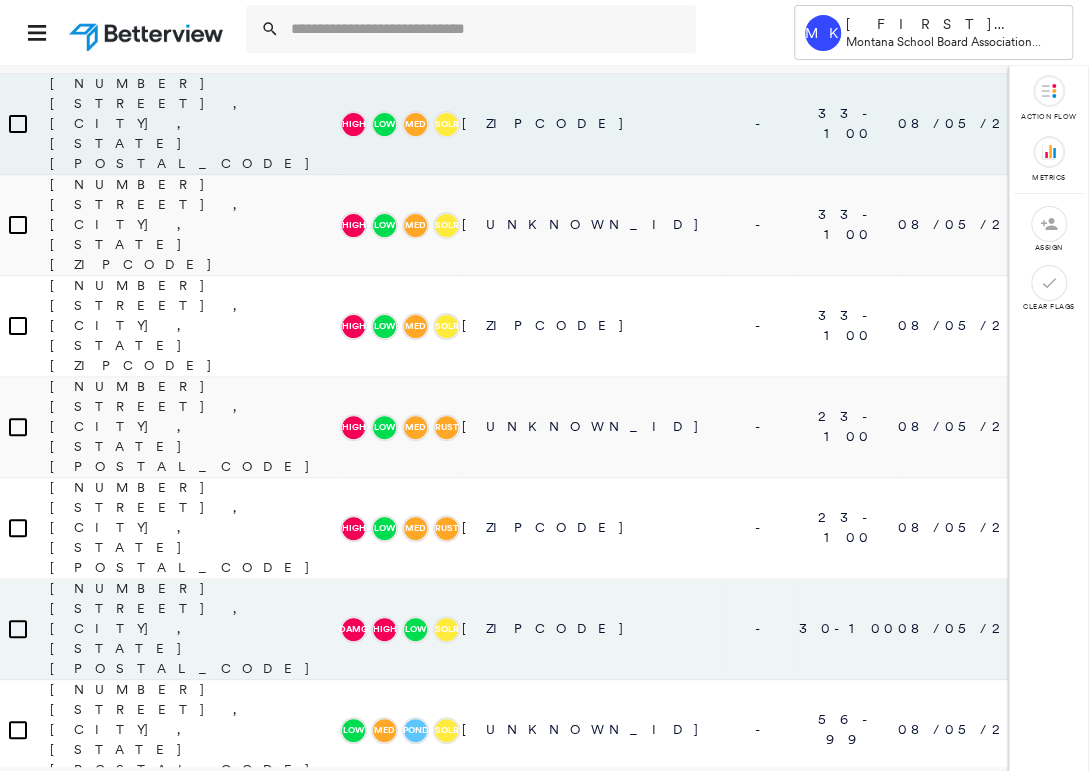 scroll, scrollTop: 200, scrollLeft: 0, axis: vertical 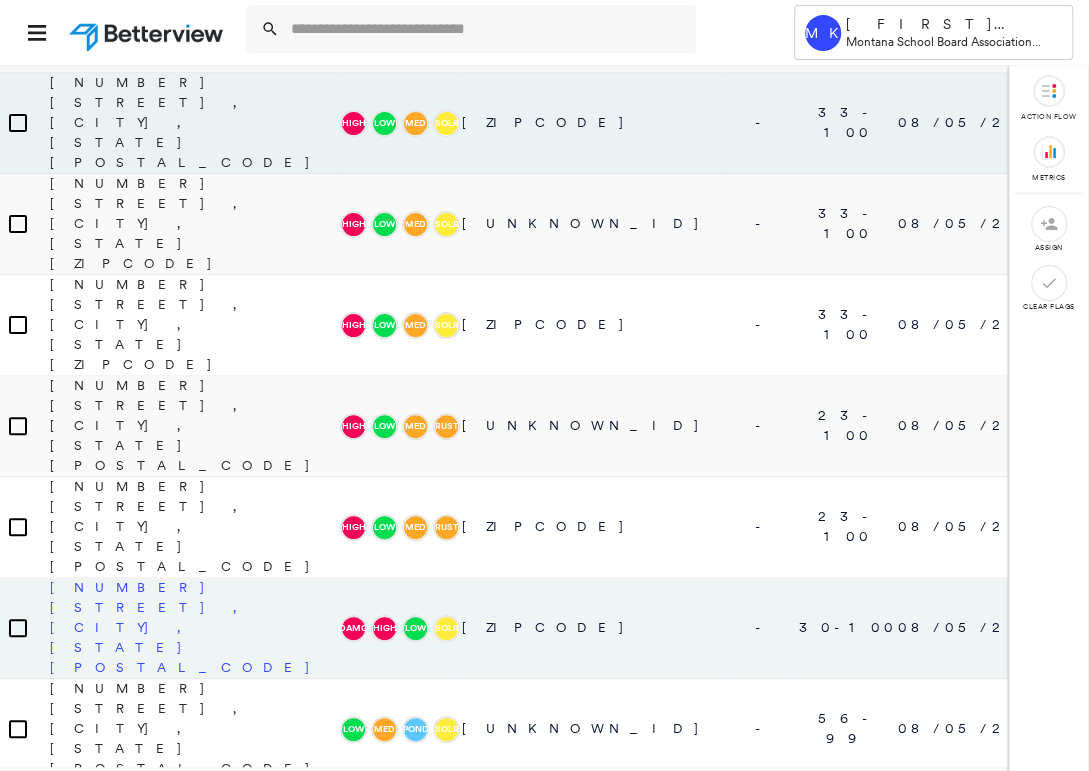 click on "[NUMBER] [STREET], [CITY], [STATE] [POSTAL_CODE]" at bounding box center (194, 627) 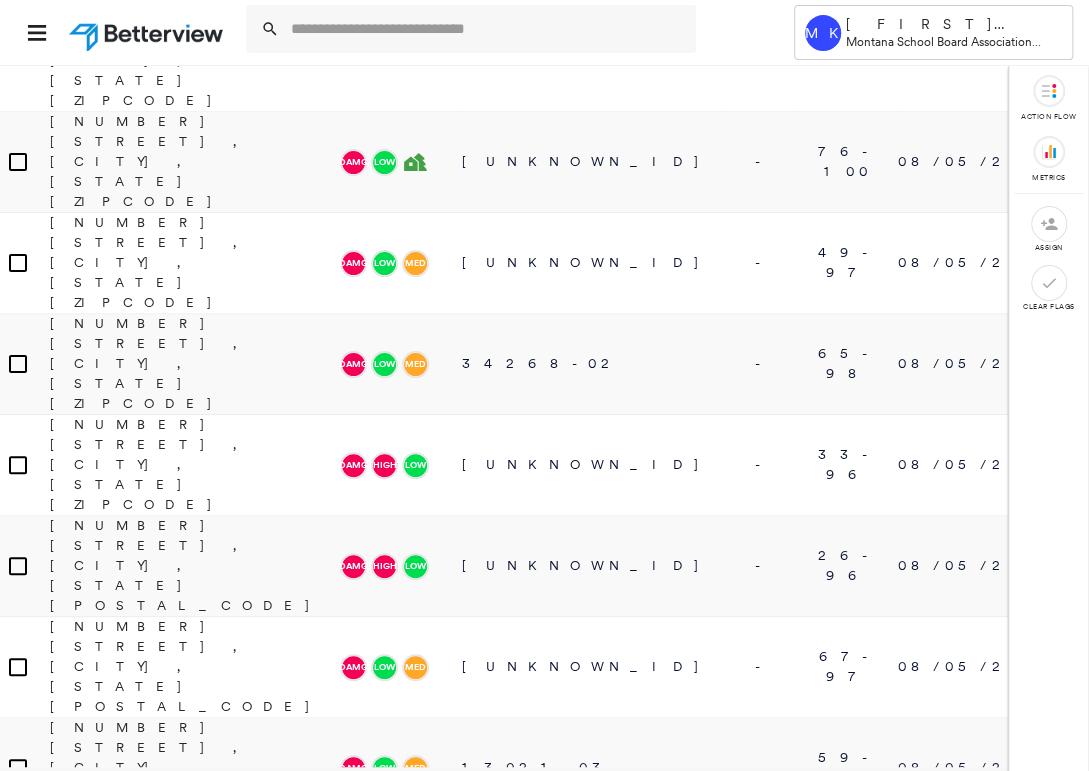 scroll, scrollTop: 2200, scrollLeft: 0, axis: vertical 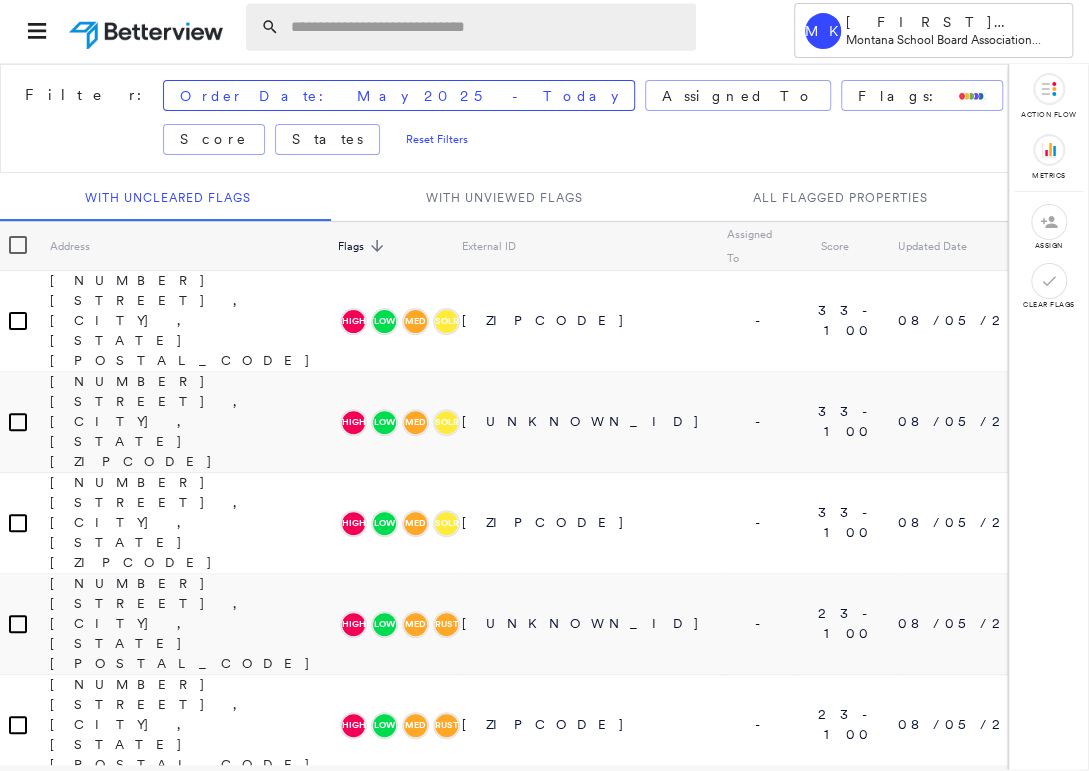 click at bounding box center [487, 27] 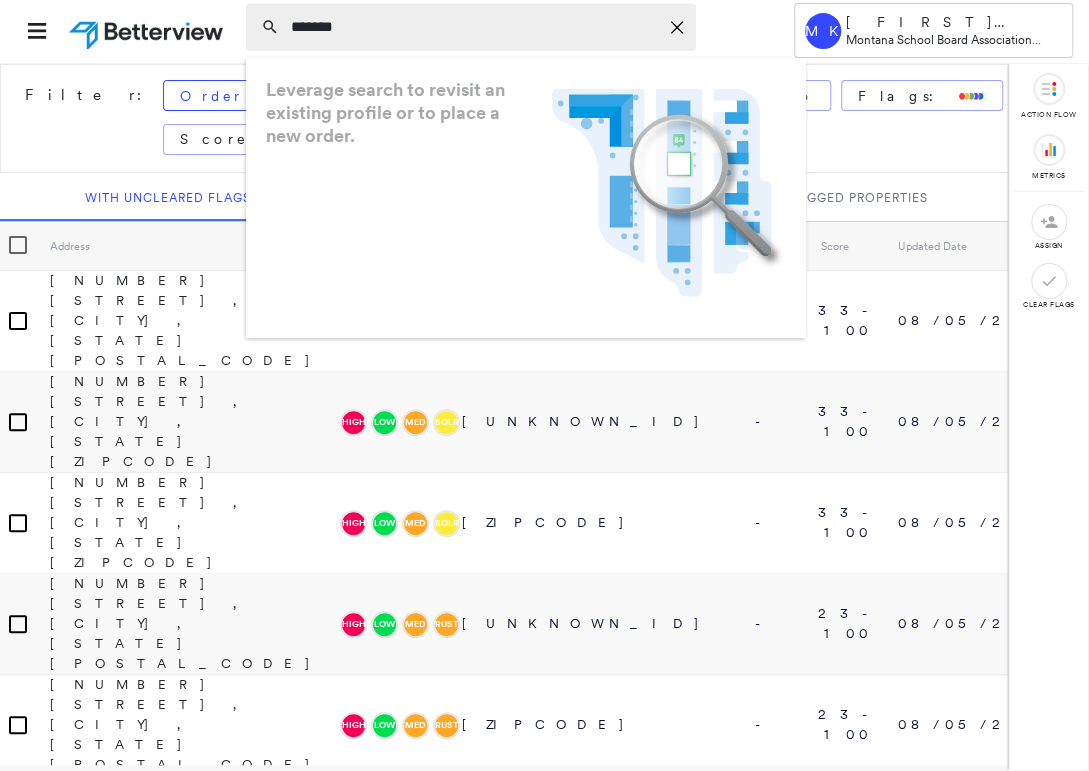 type on "*******" 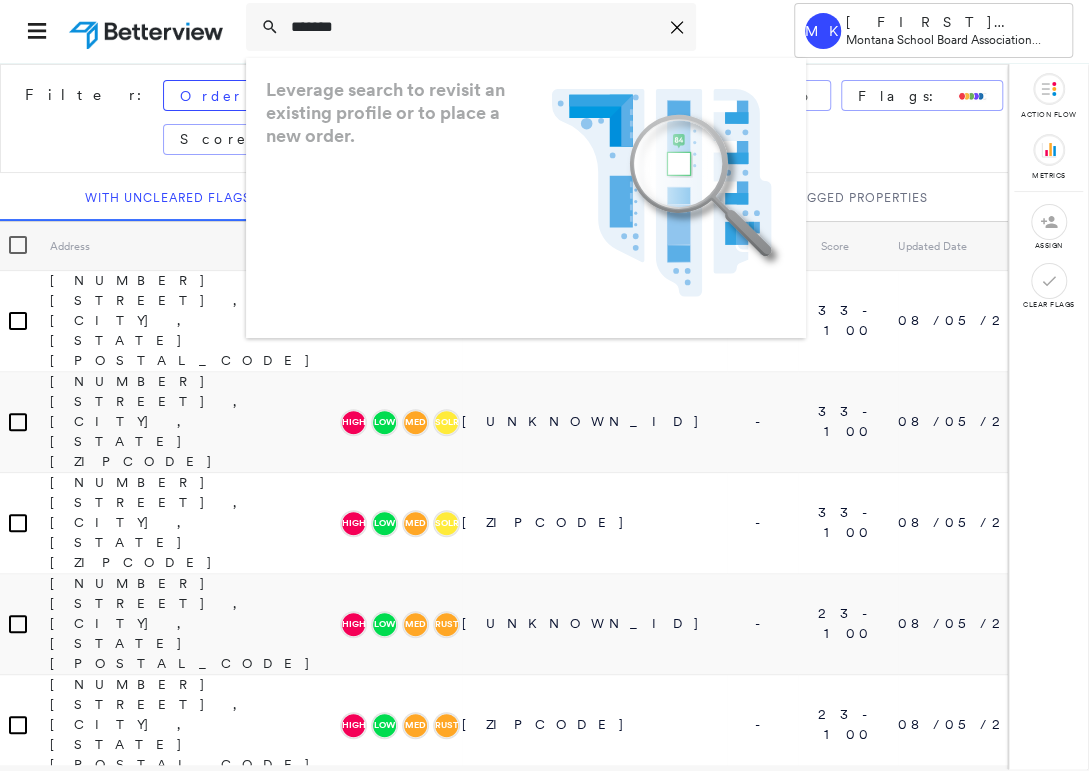 drag, startPoint x: 365, startPoint y: 33, endPoint x: 244, endPoint y: 24, distance: 121.33425 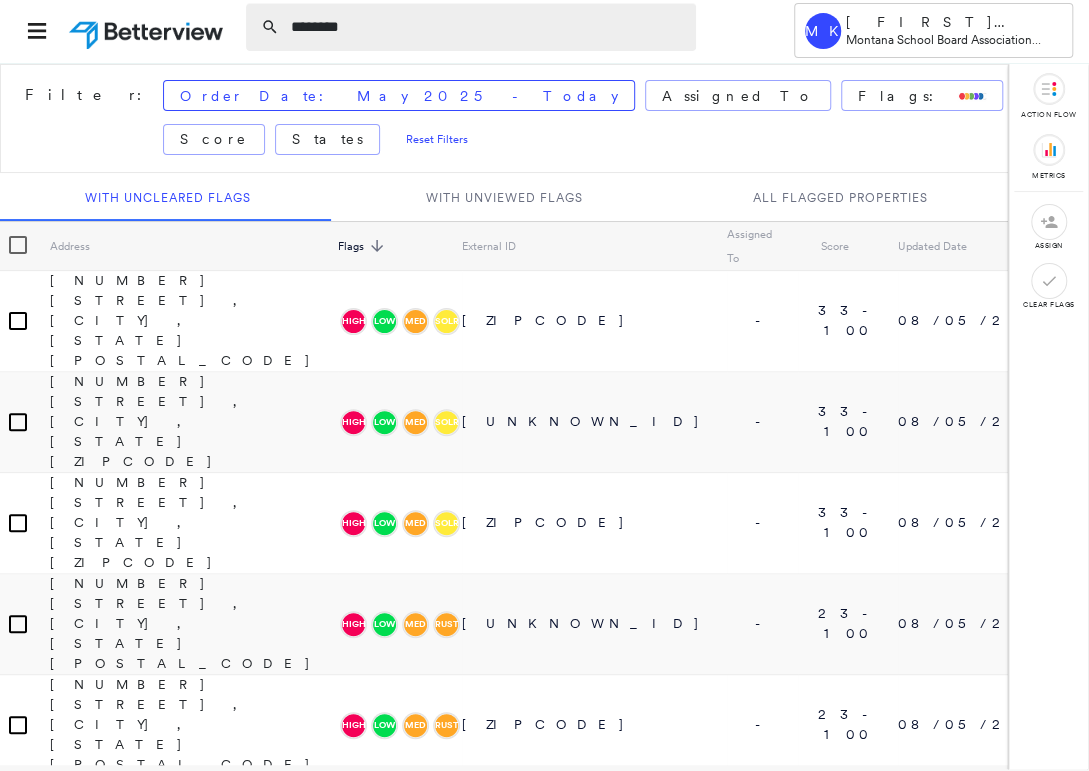 click on "********" at bounding box center (487, 27) 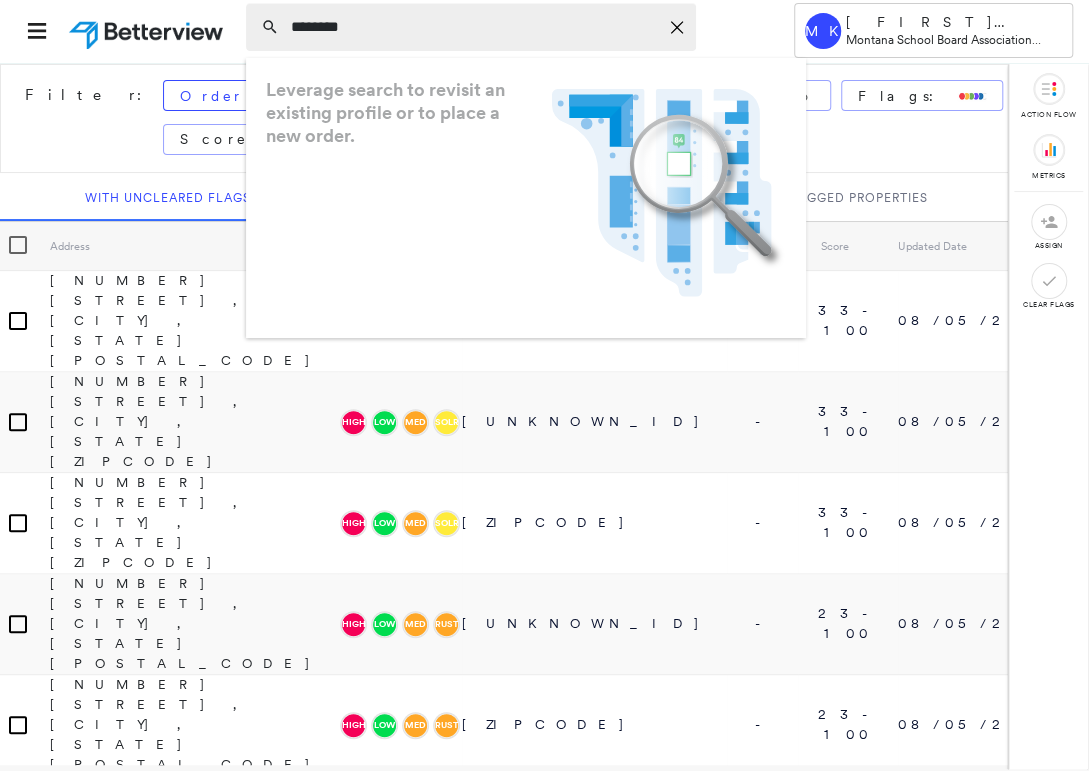 type on "********" 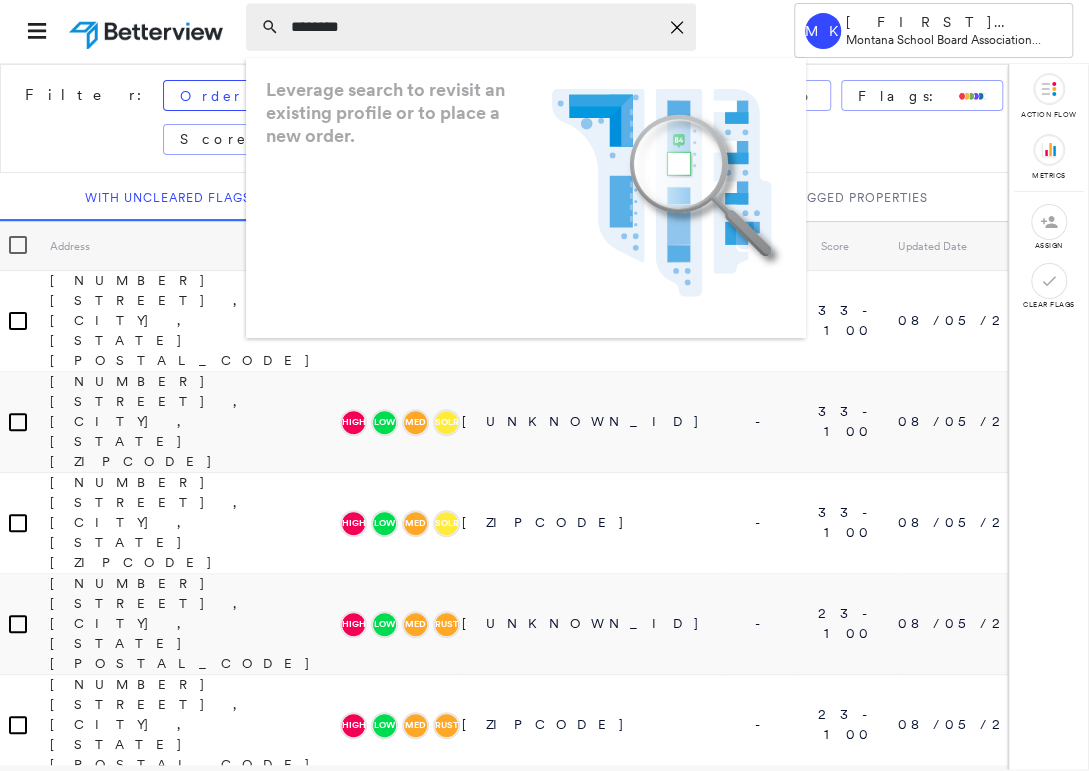 click 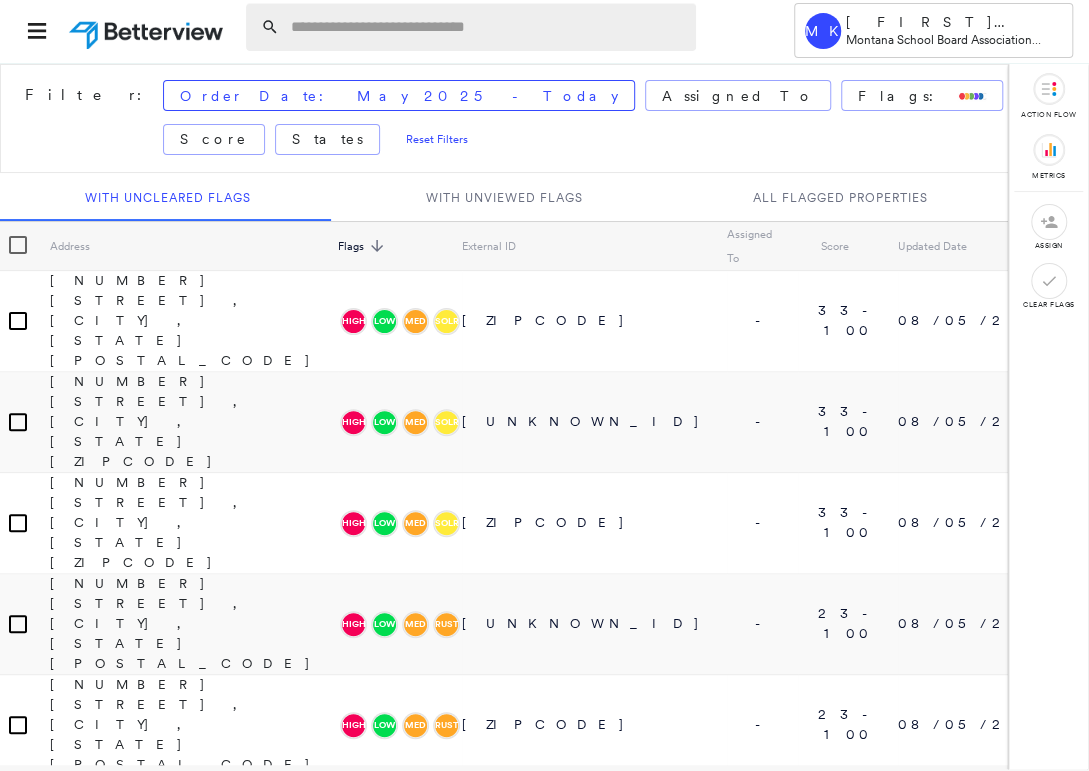 click at bounding box center [487, 27] 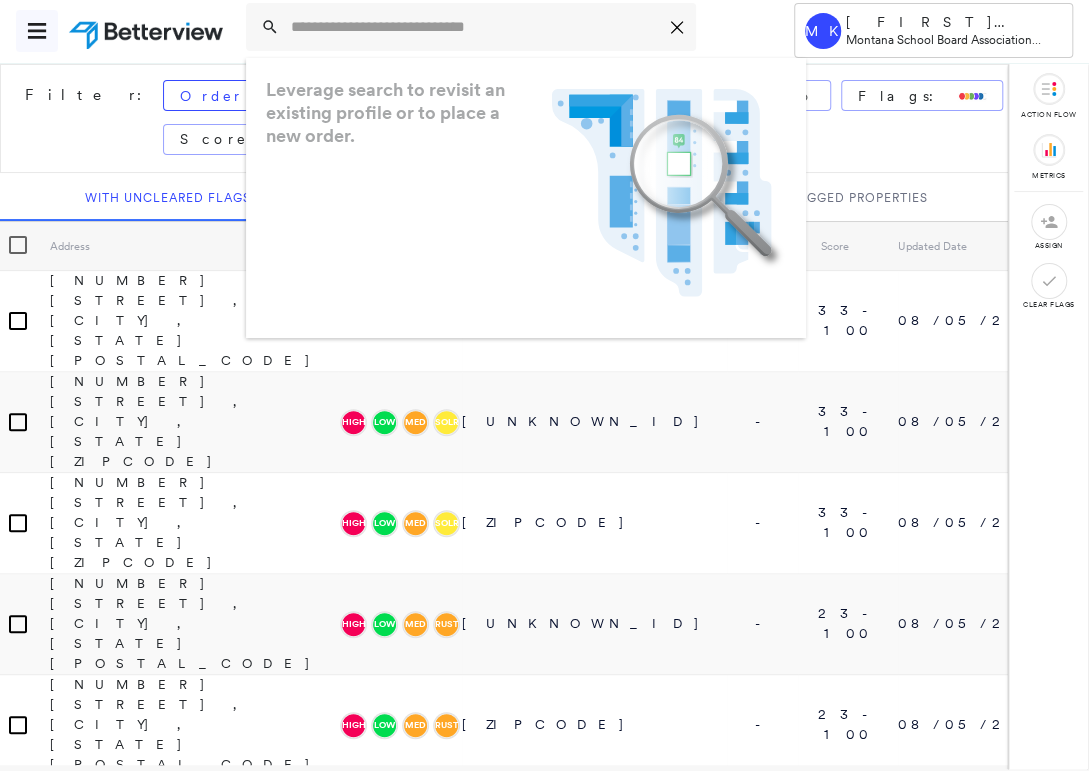 click at bounding box center (37, 31) 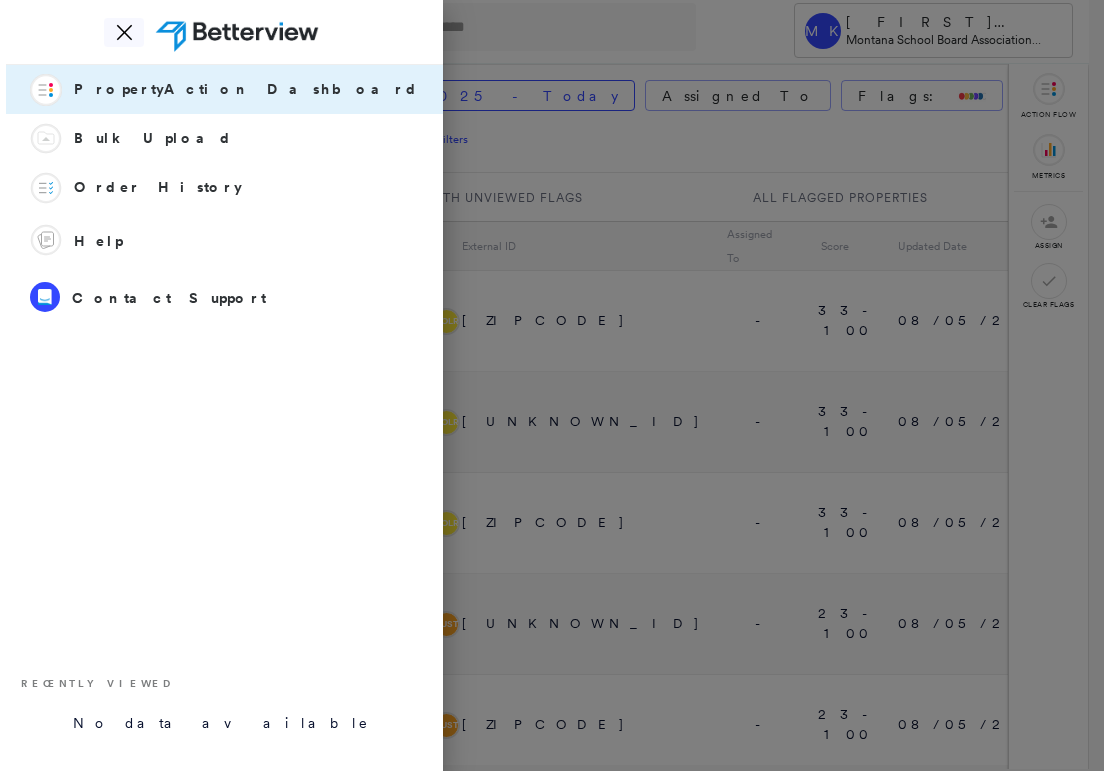 click 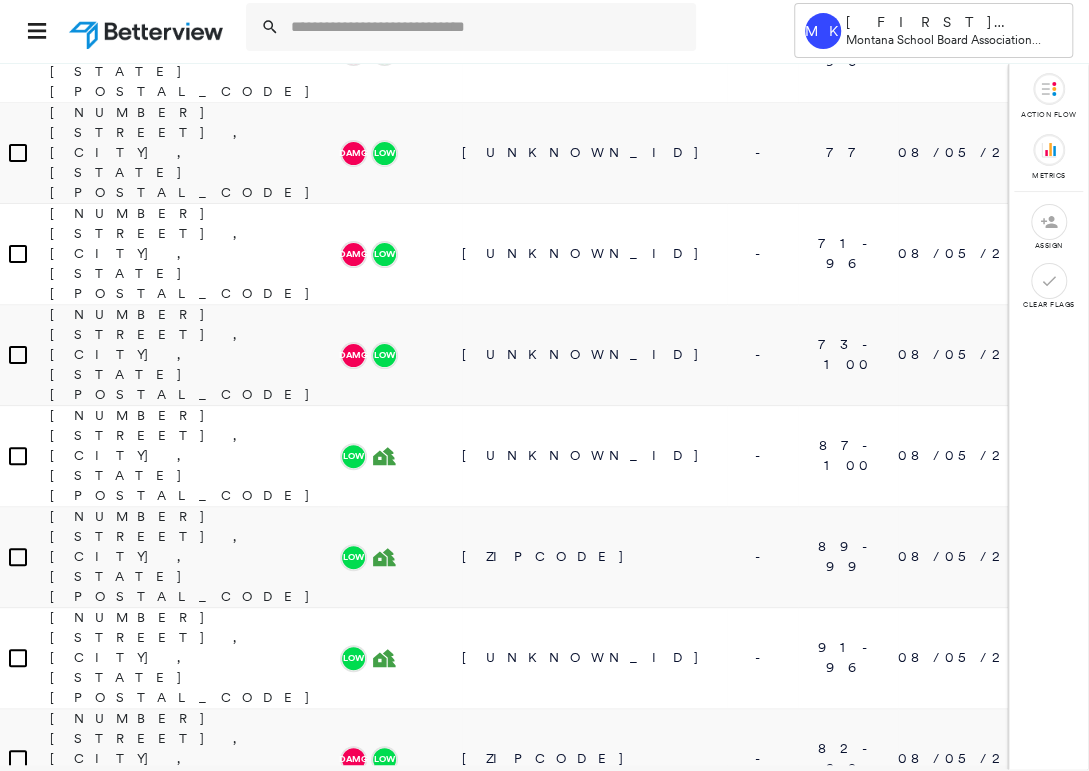 scroll, scrollTop: 7400, scrollLeft: 0, axis: vertical 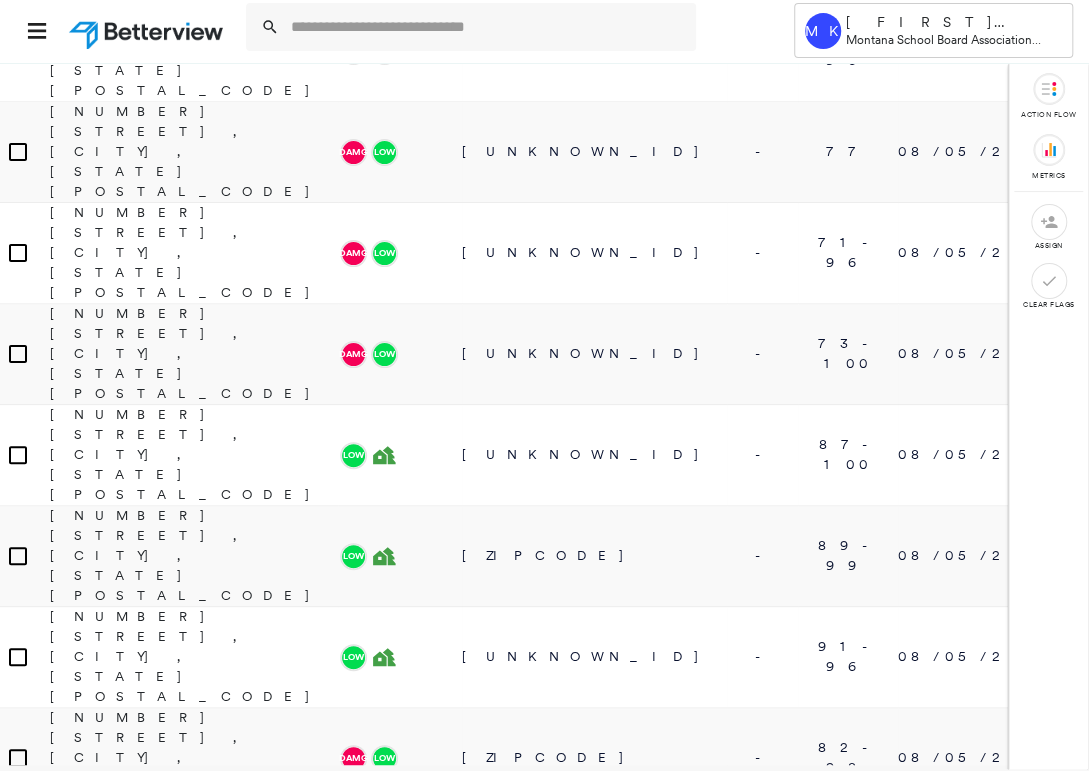 click on "[NUMBER] [STREET] [STREET], [CITY], [STATE] [ZIPCODE]" at bounding box center [149, 10584] 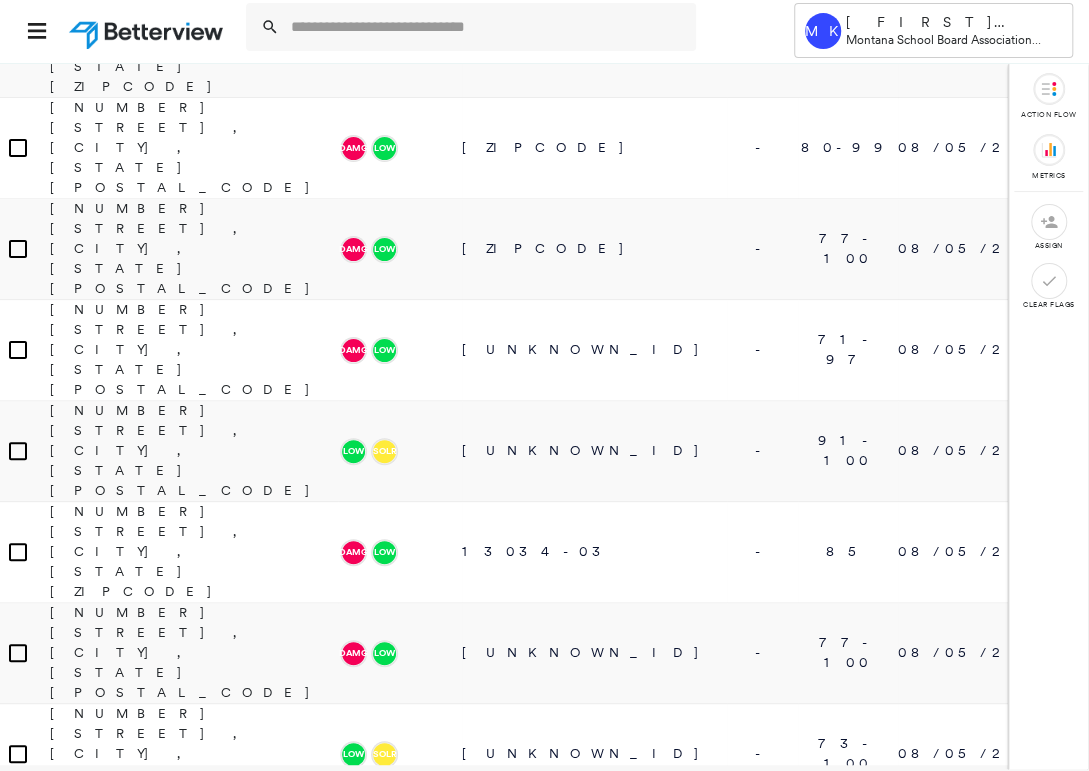 scroll, scrollTop: 4000, scrollLeft: 0, axis: vertical 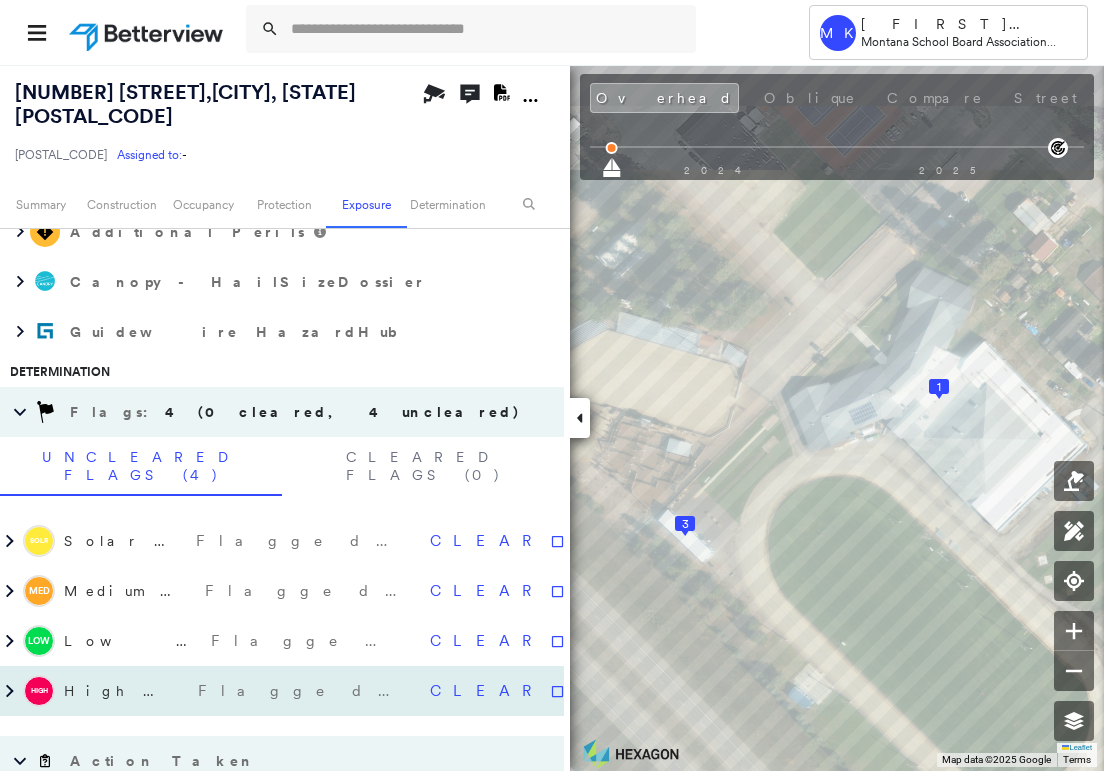 click on "High High Priority Flagged [DATE]" at bounding box center (216, 691) 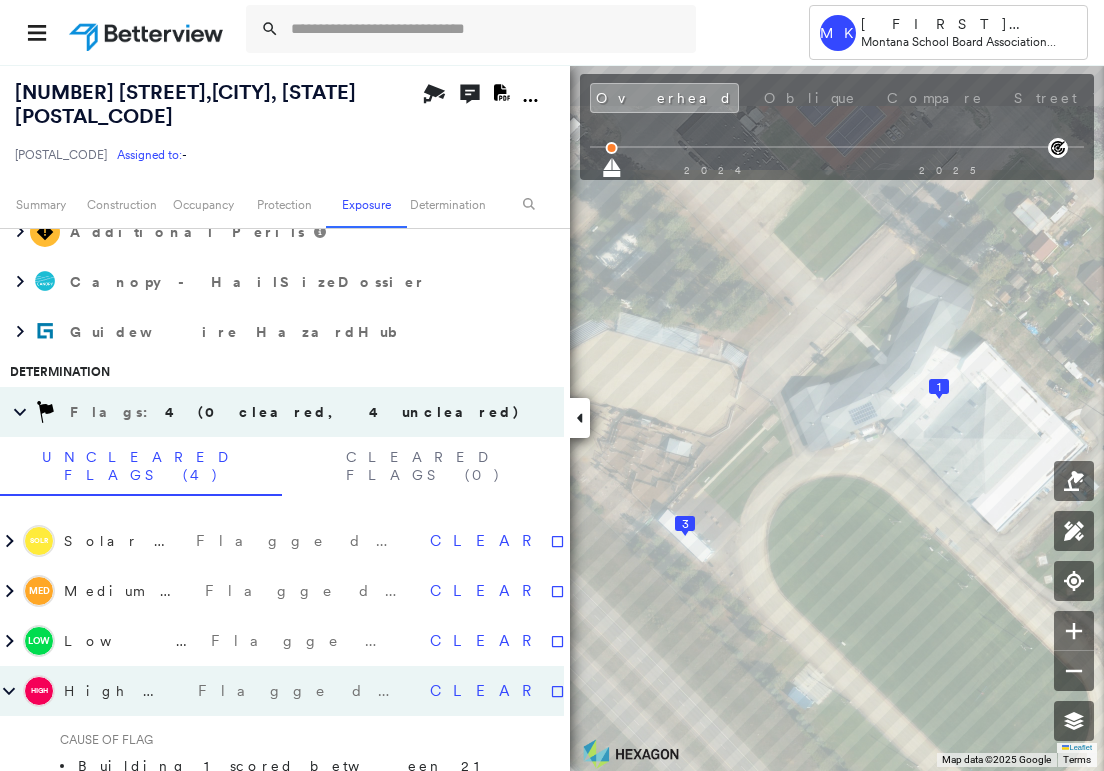 scroll, scrollTop: 1100, scrollLeft: 0, axis: vertical 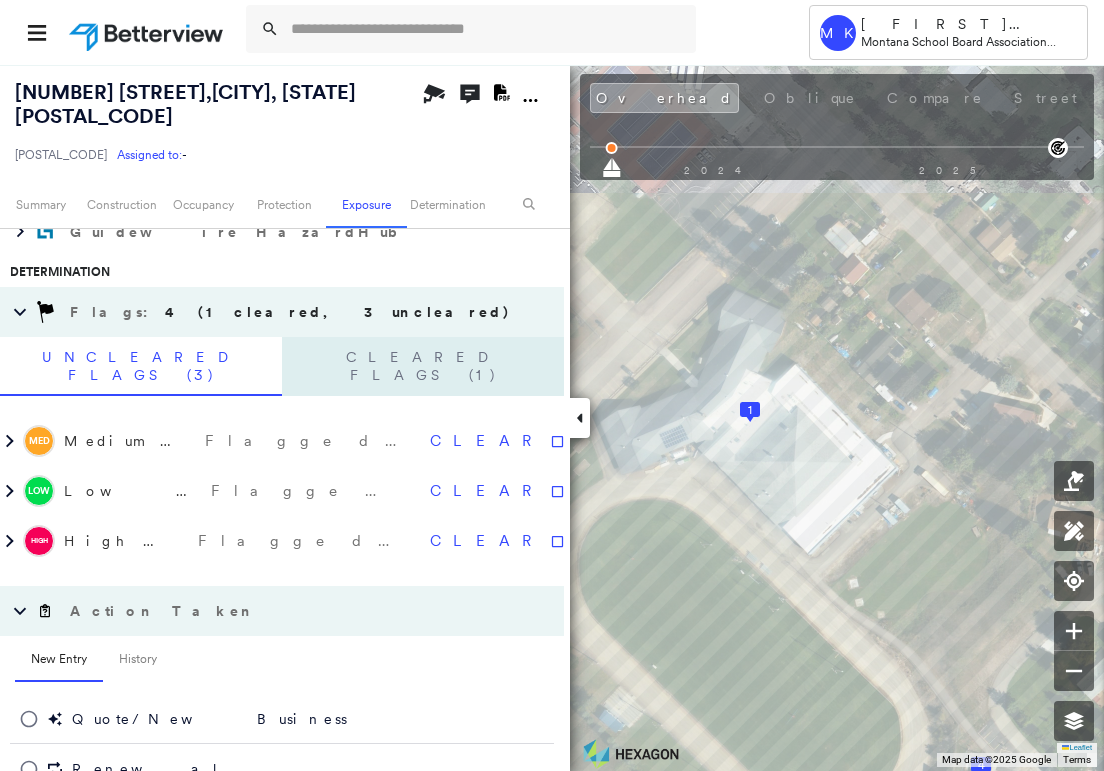 click on "Cleared Flags  (1)" at bounding box center [423, 366] 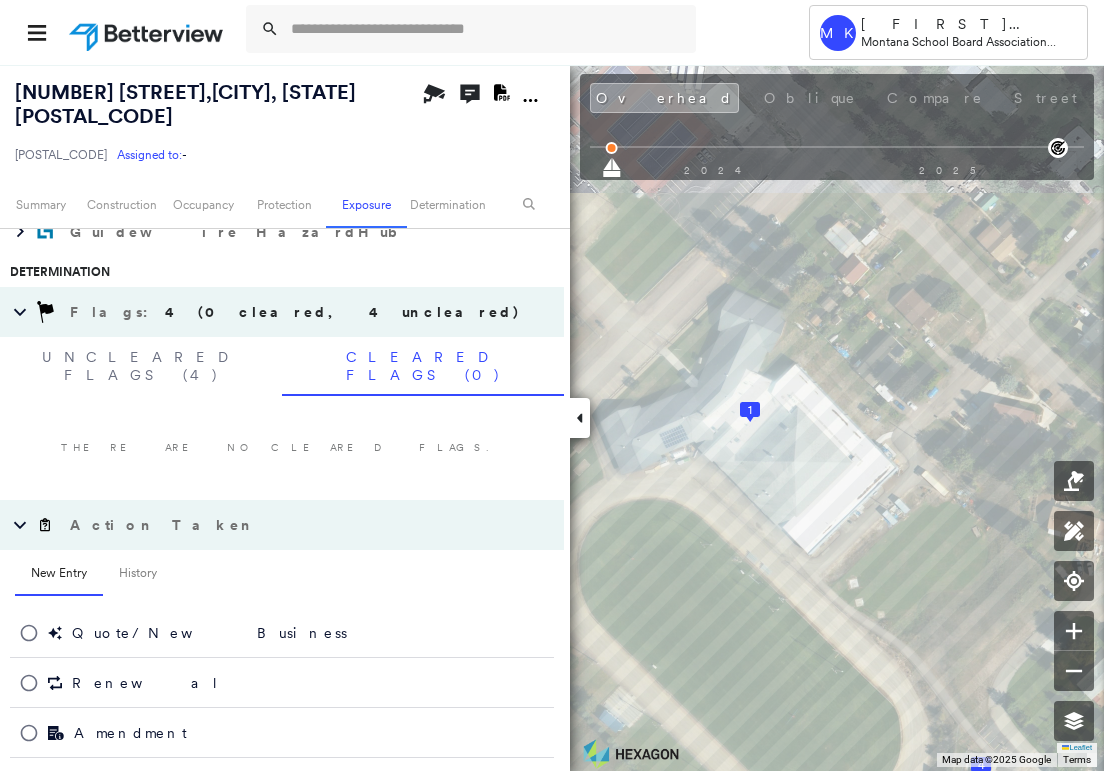 click on "There are no  cleared  flags." at bounding box center (282, 448) 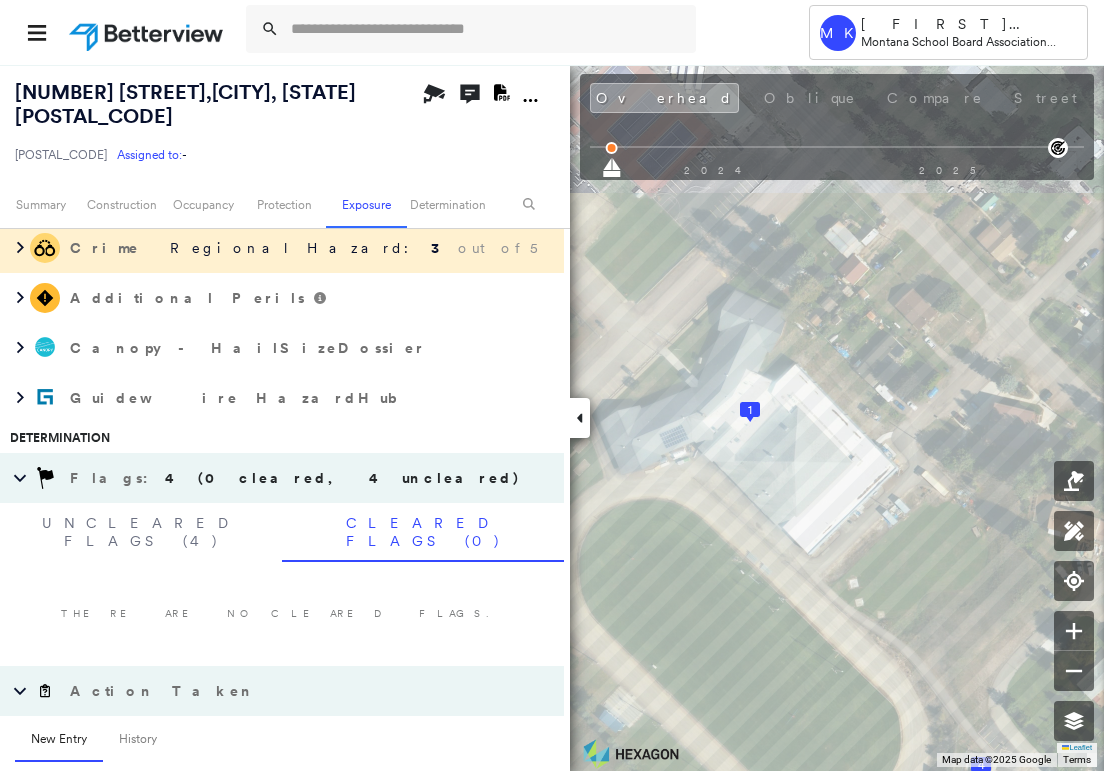 scroll, scrollTop: 920, scrollLeft: 0, axis: vertical 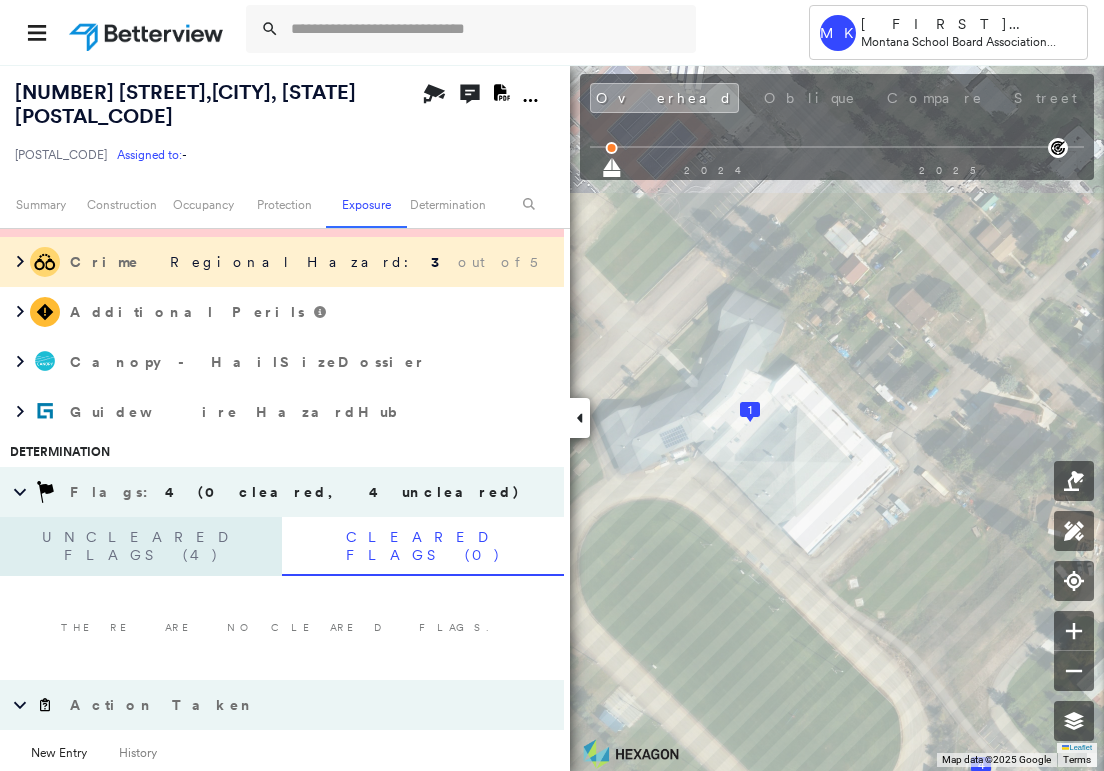 click on "Uncleared Flags (4)" at bounding box center (141, 546) 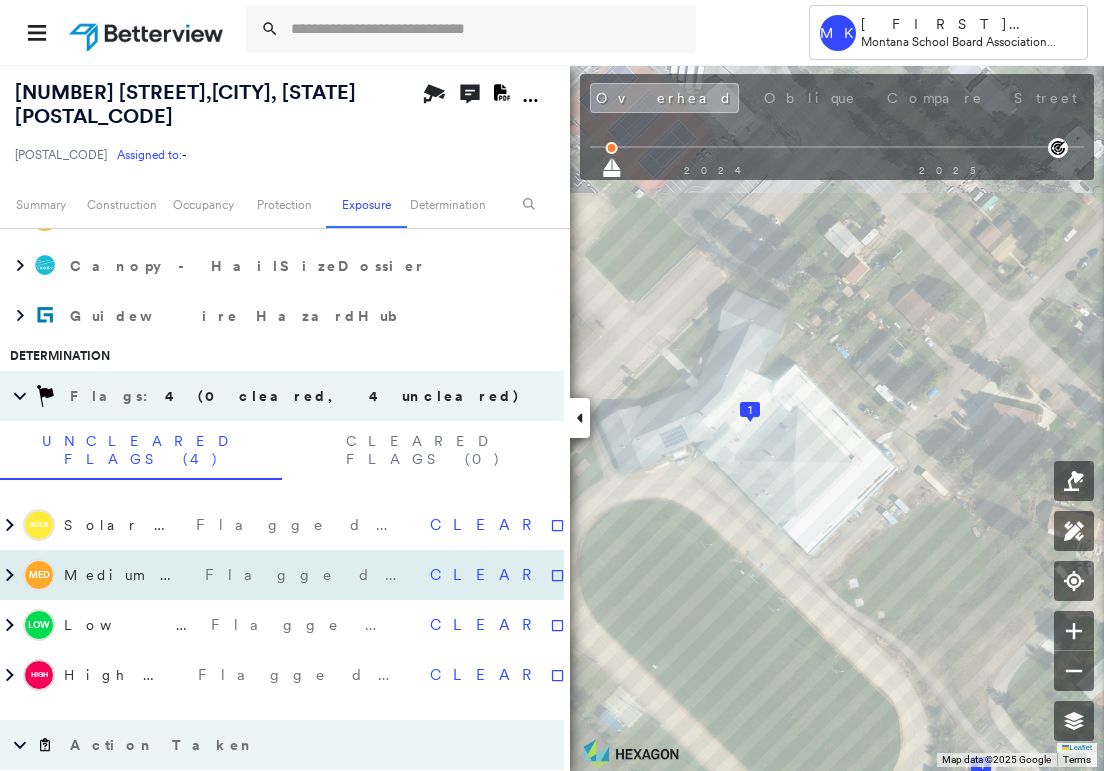 scroll, scrollTop: 1120, scrollLeft: 0, axis: vertical 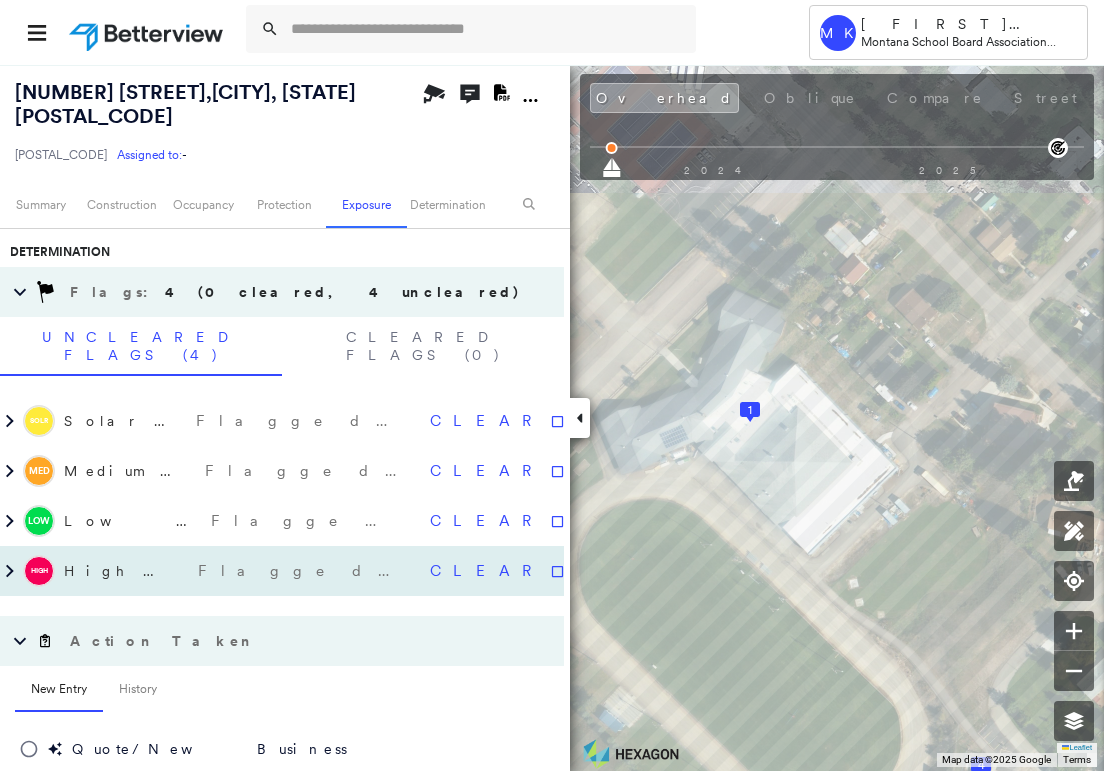 click on "High Priority" at bounding box center [126, 571] 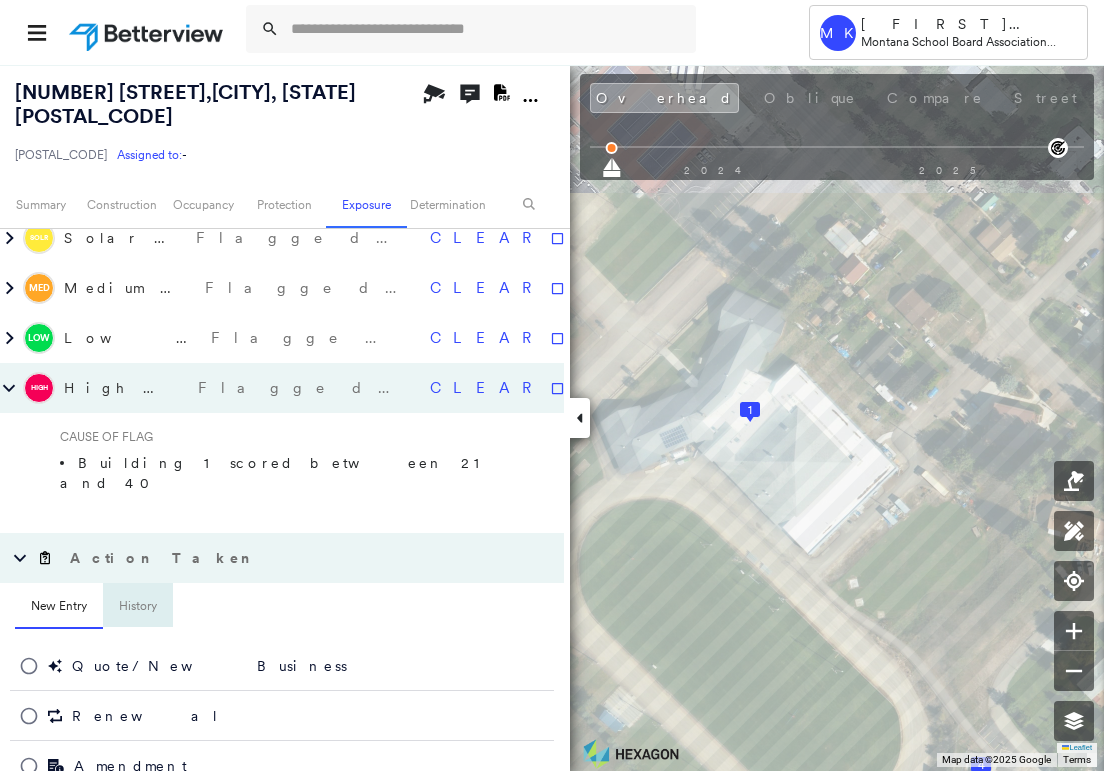 scroll, scrollTop: 1309, scrollLeft: 0, axis: vertical 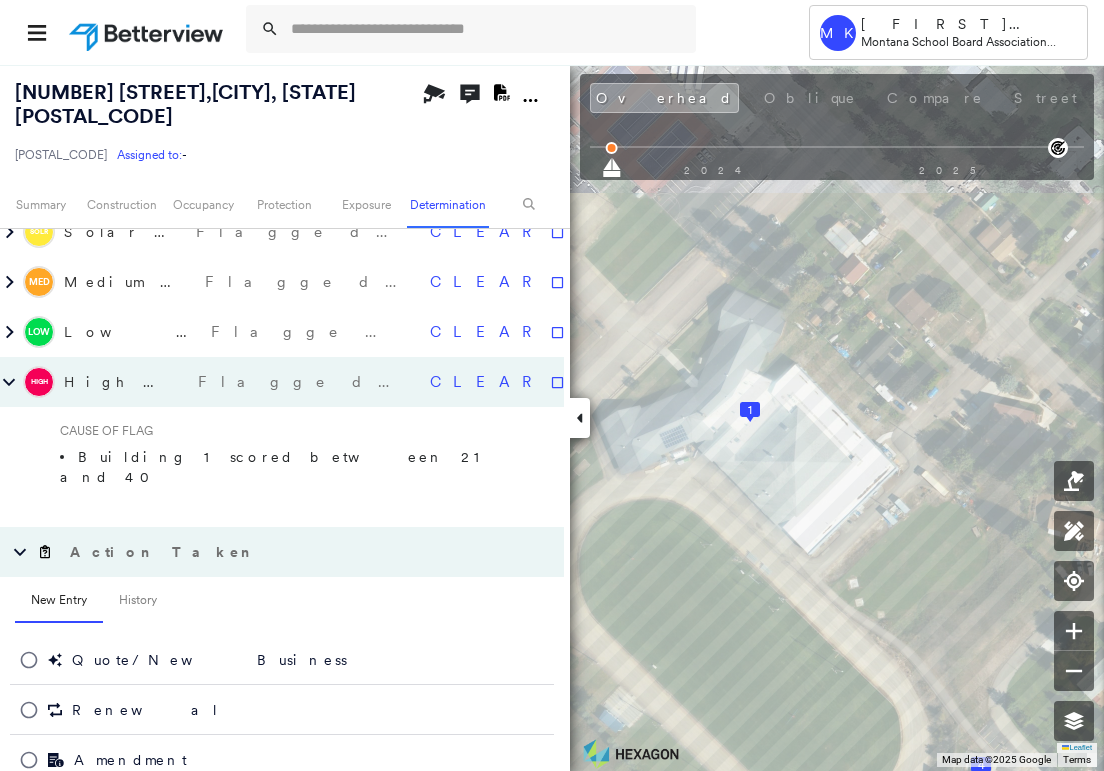 click on "High Priority" at bounding box center [126, 382] 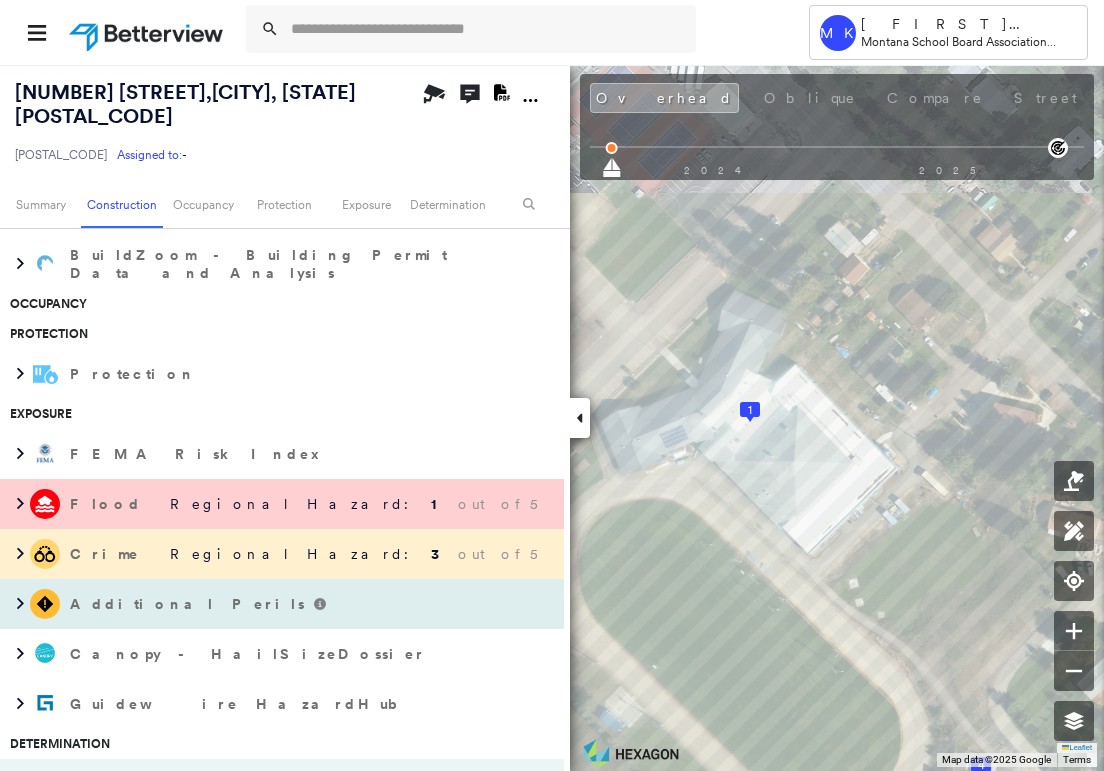 scroll, scrollTop: 629, scrollLeft: 0, axis: vertical 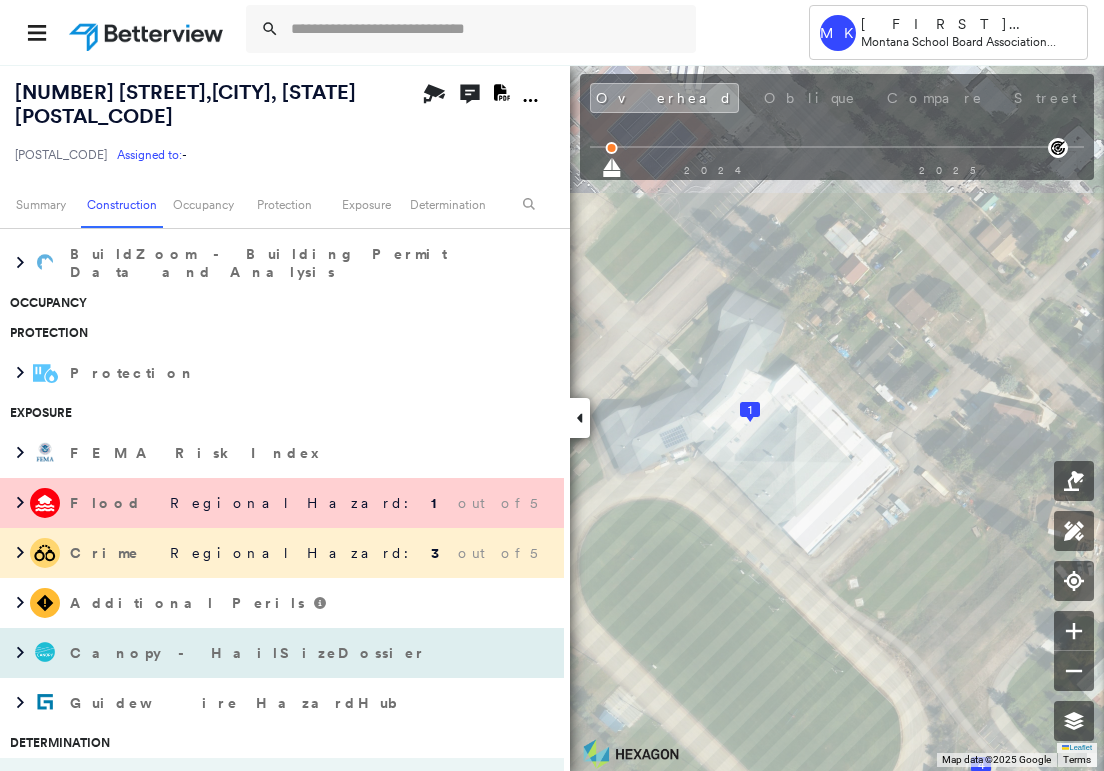 click on "Canopy - HailSizeDossier" at bounding box center [250, 653] 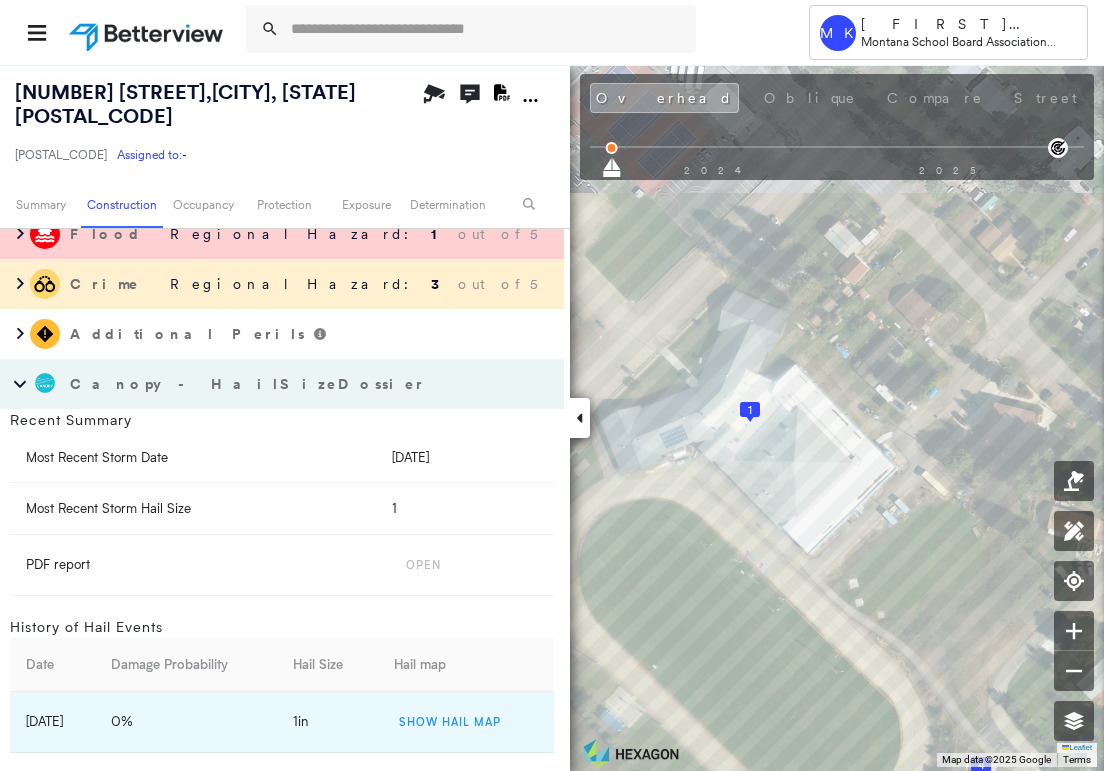 scroll, scrollTop: 929, scrollLeft: 0, axis: vertical 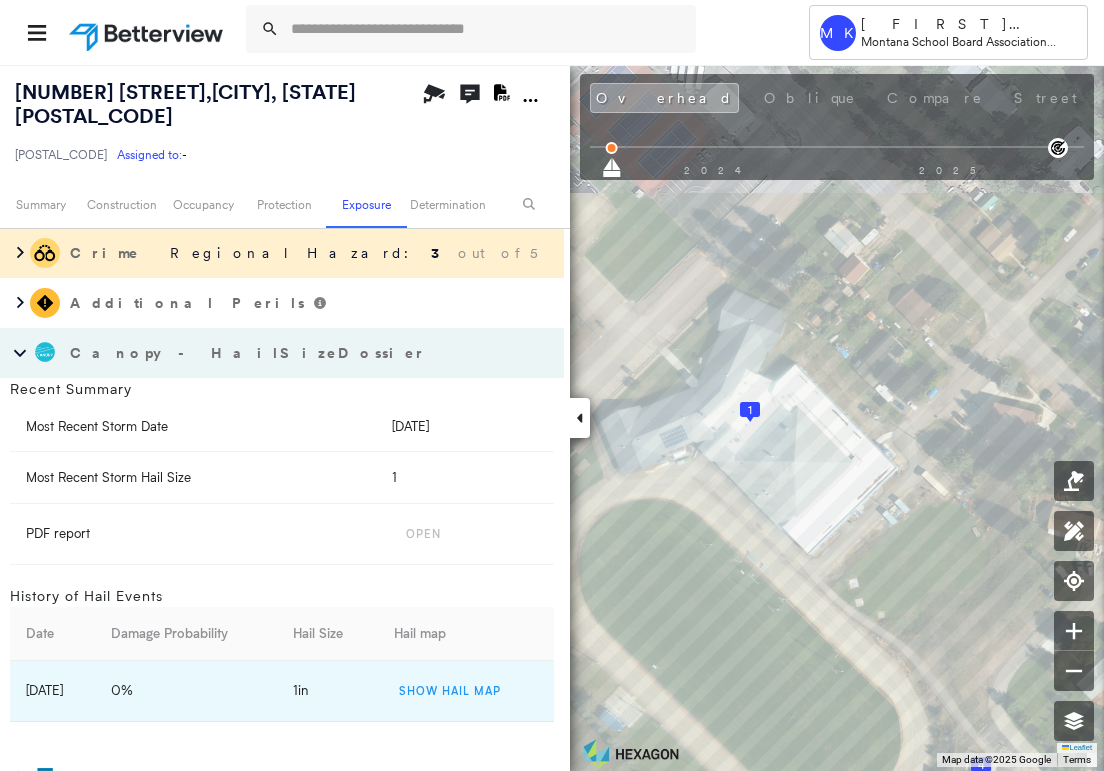 click on "Canopy - HailSizeDossier" at bounding box center [250, 353] 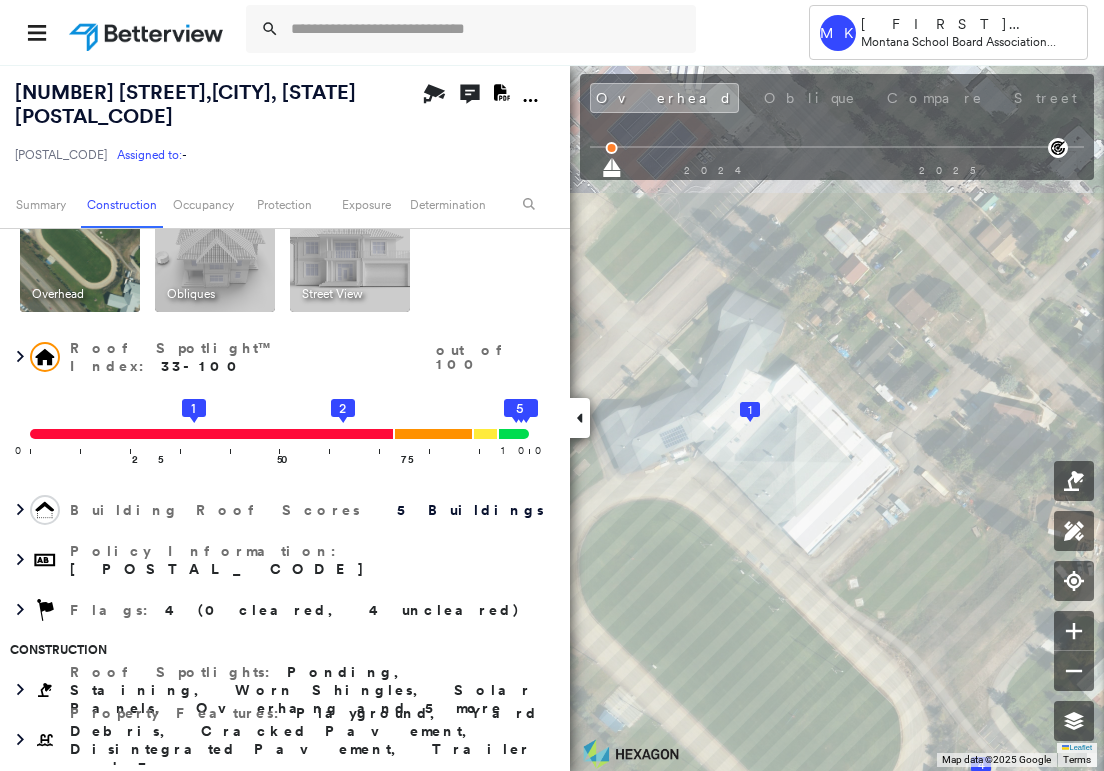 scroll, scrollTop: 29, scrollLeft: 0, axis: vertical 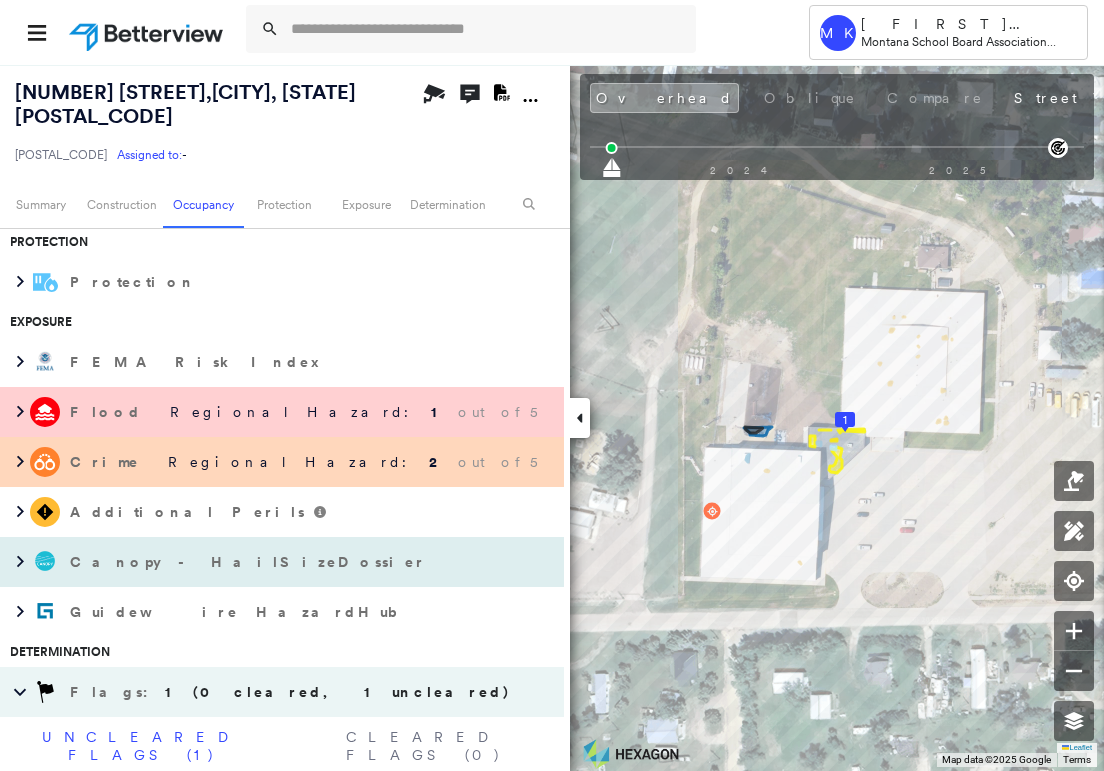 click on "Canopy - HailSizeDossier" at bounding box center [250, 562] 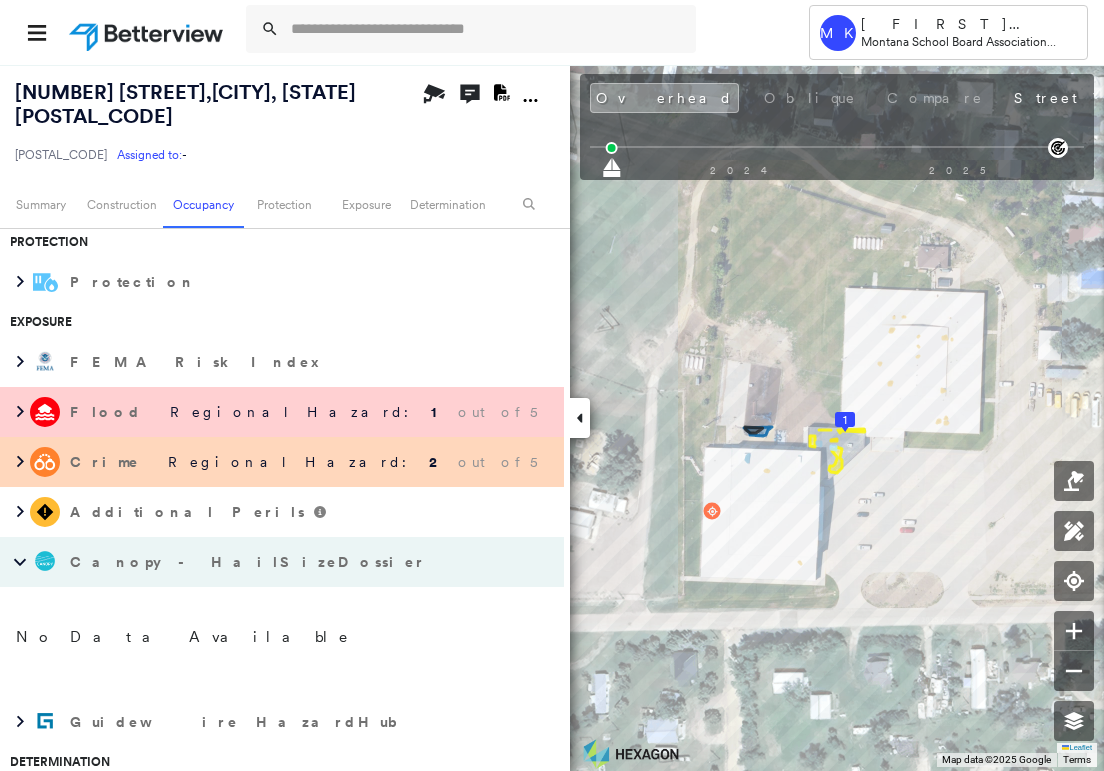 click on "Canopy - HailSizeDossier" at bounding box center [250, 562] 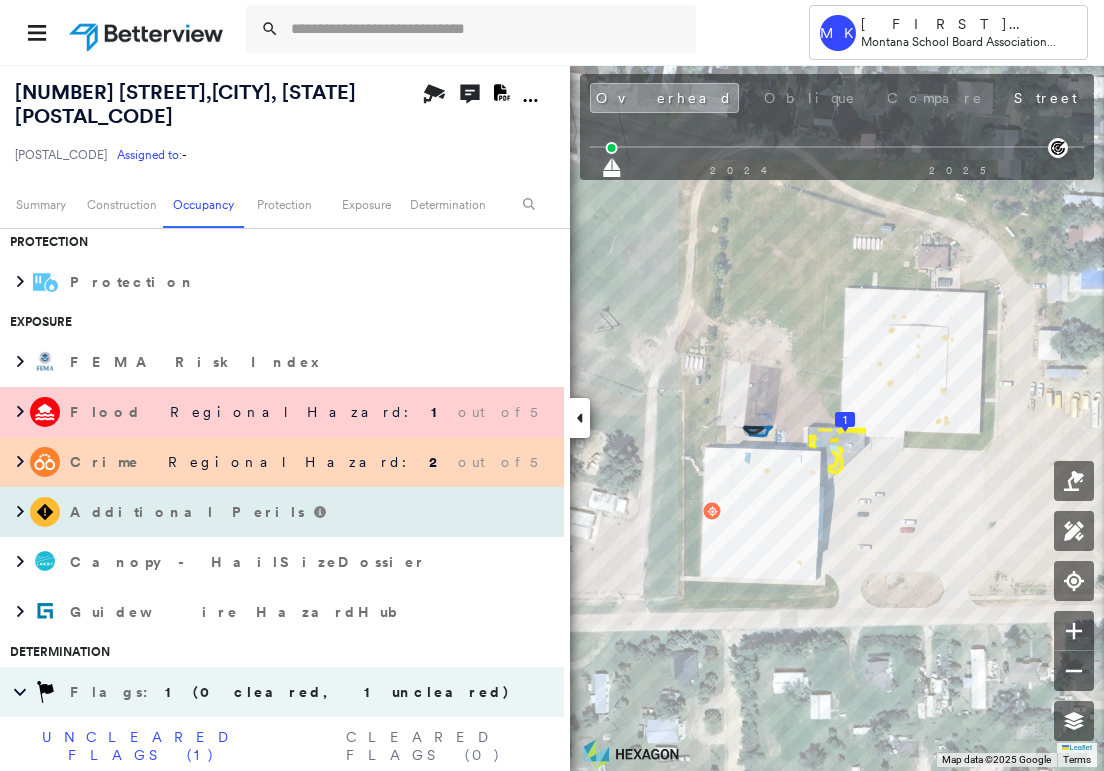 click on "Additional Perils" at bounding box center [189, 512] 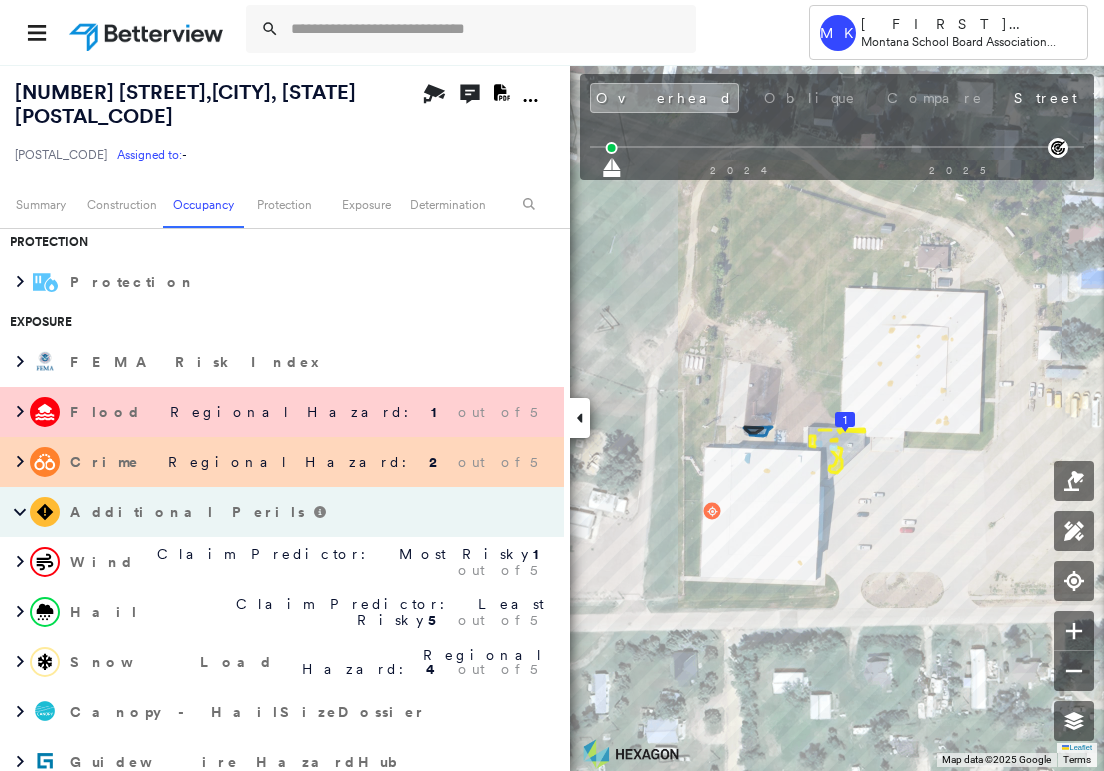 click on "Additional Perils" at bounding box center [189, 512] 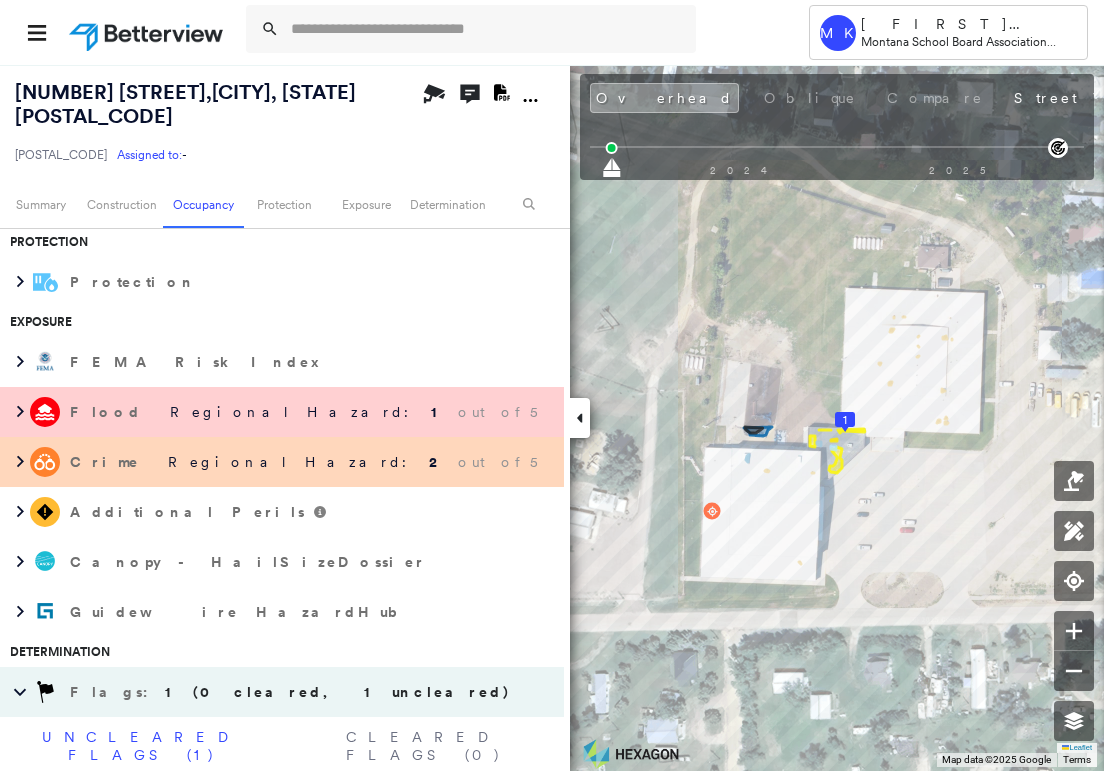 click on "Regional Hazard: 1   out of  5" at bounding box center [353, 412] 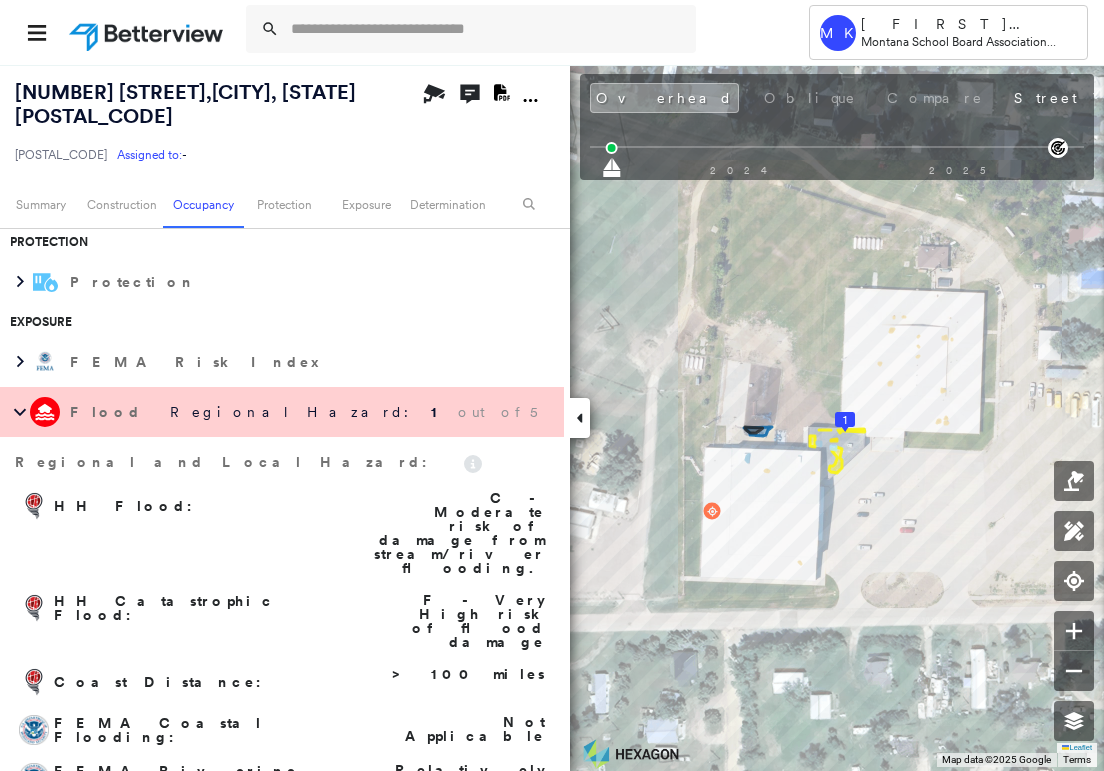 click on "Regional Hazard: 1   out of  5" at bounding box center (353, 412) 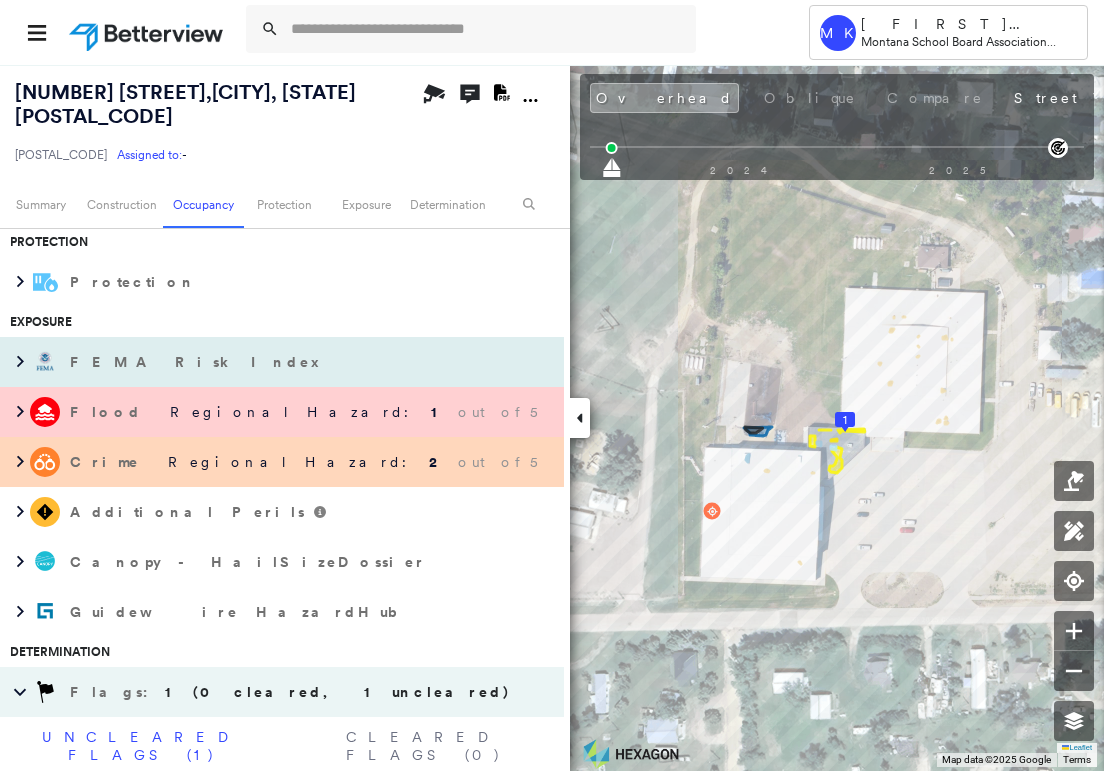 click on "FEMA Risk Index" at bounding box center [197, 362] 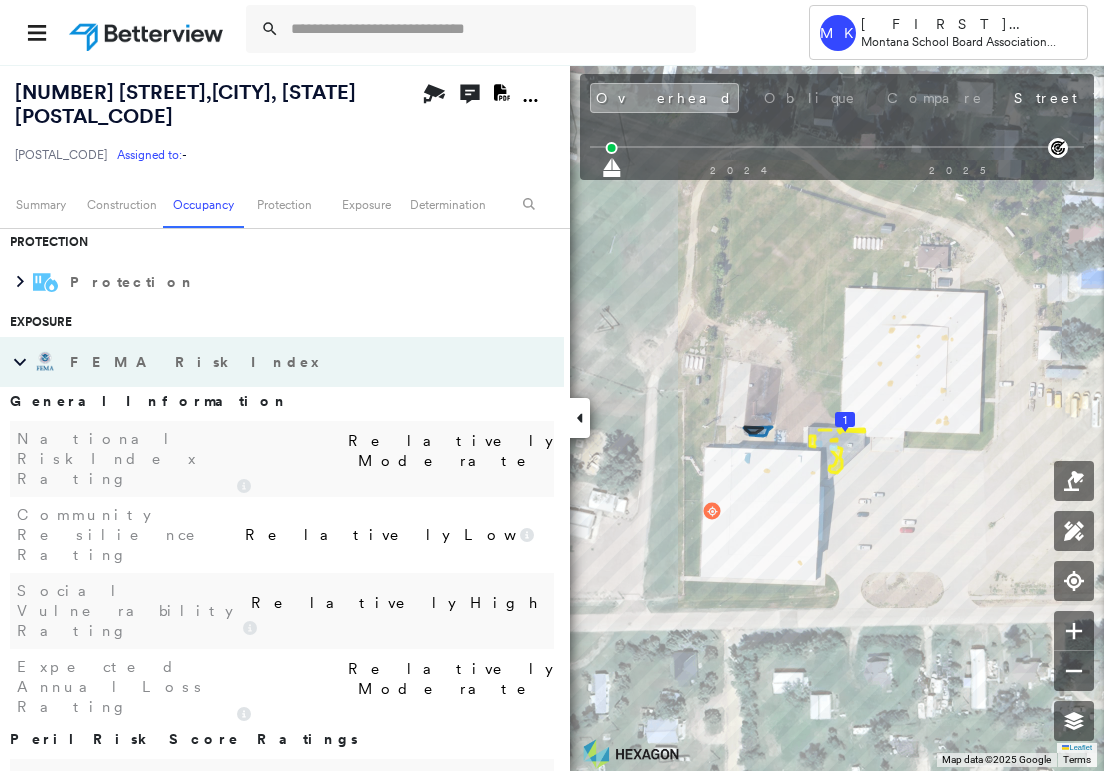 click on "FEMA Risk Index" at bounding box center (197, 362) 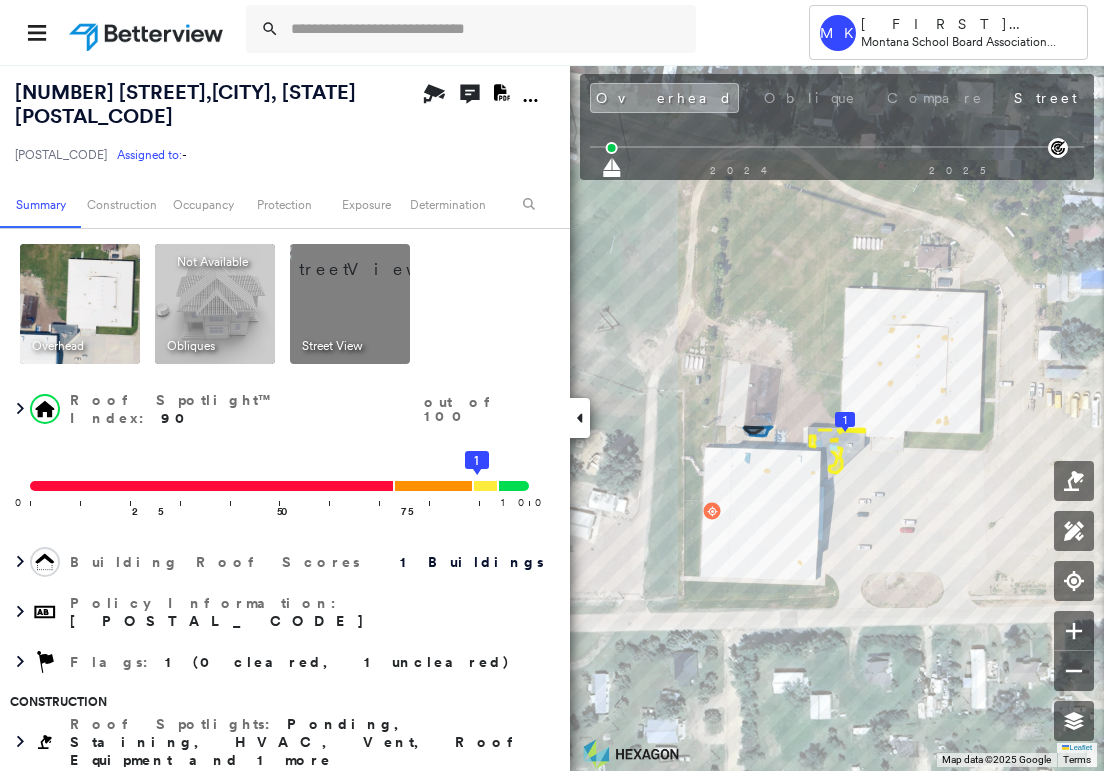 scroll, scrollTop: 0, scrollLeft: 0, axis: both 